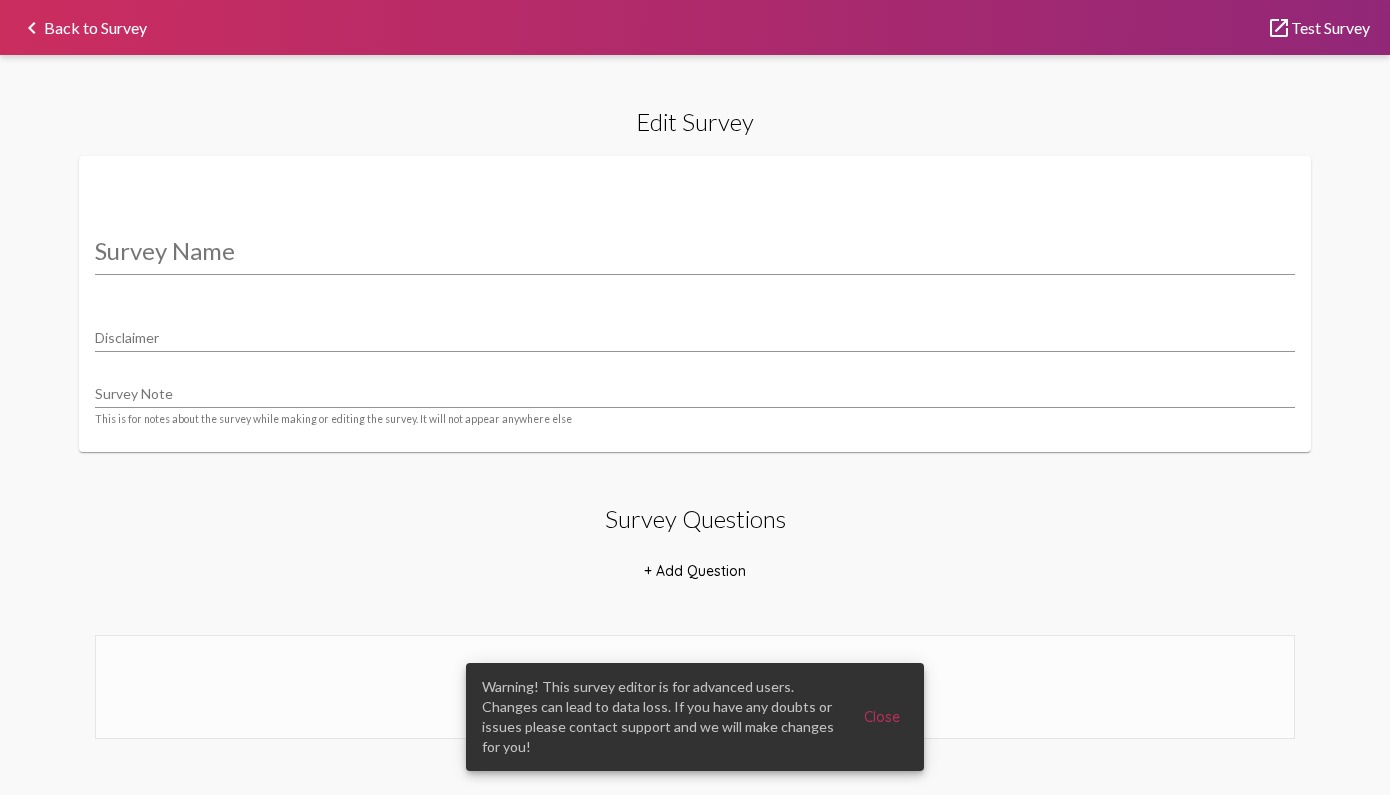 type on "Hub Resource Center" 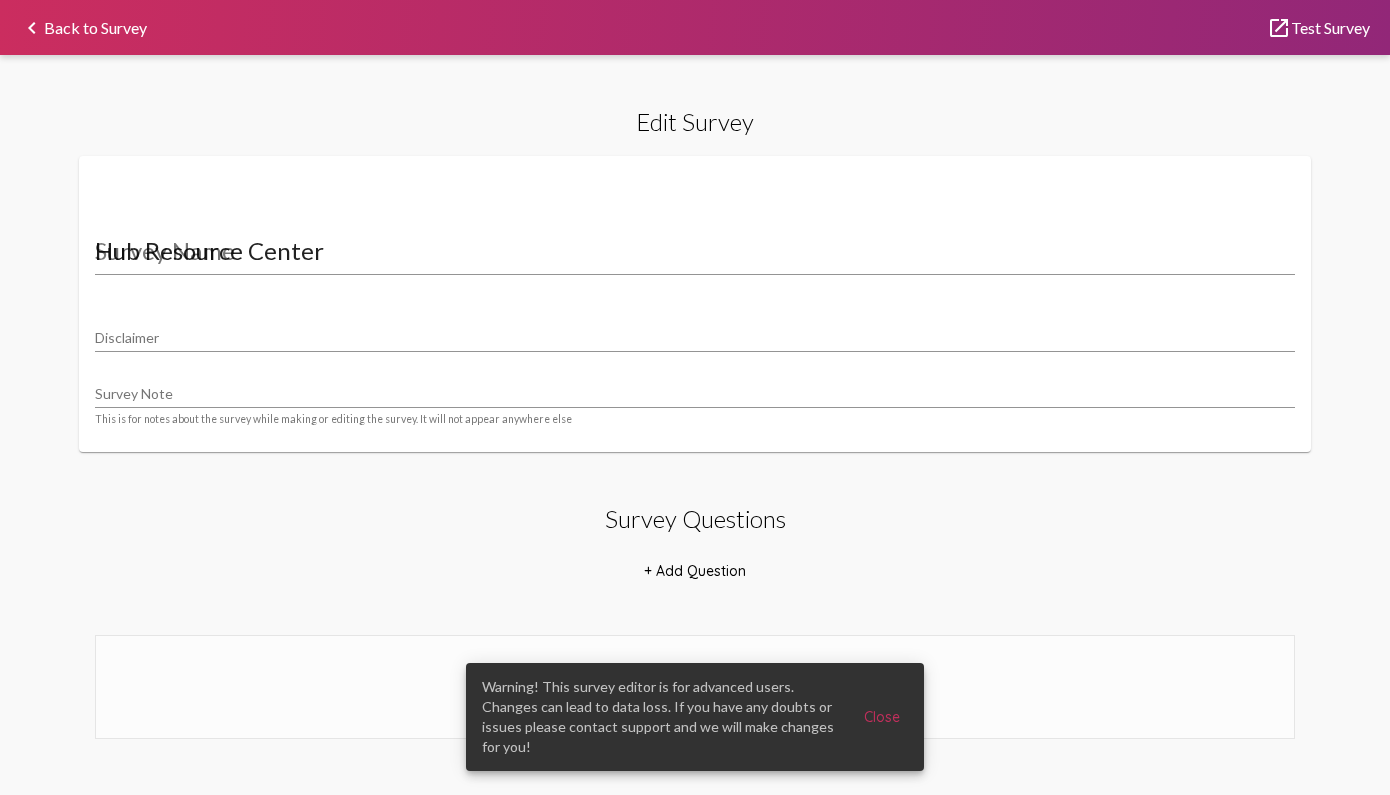 type on "We value your privacy, your identity will remain anonymous." 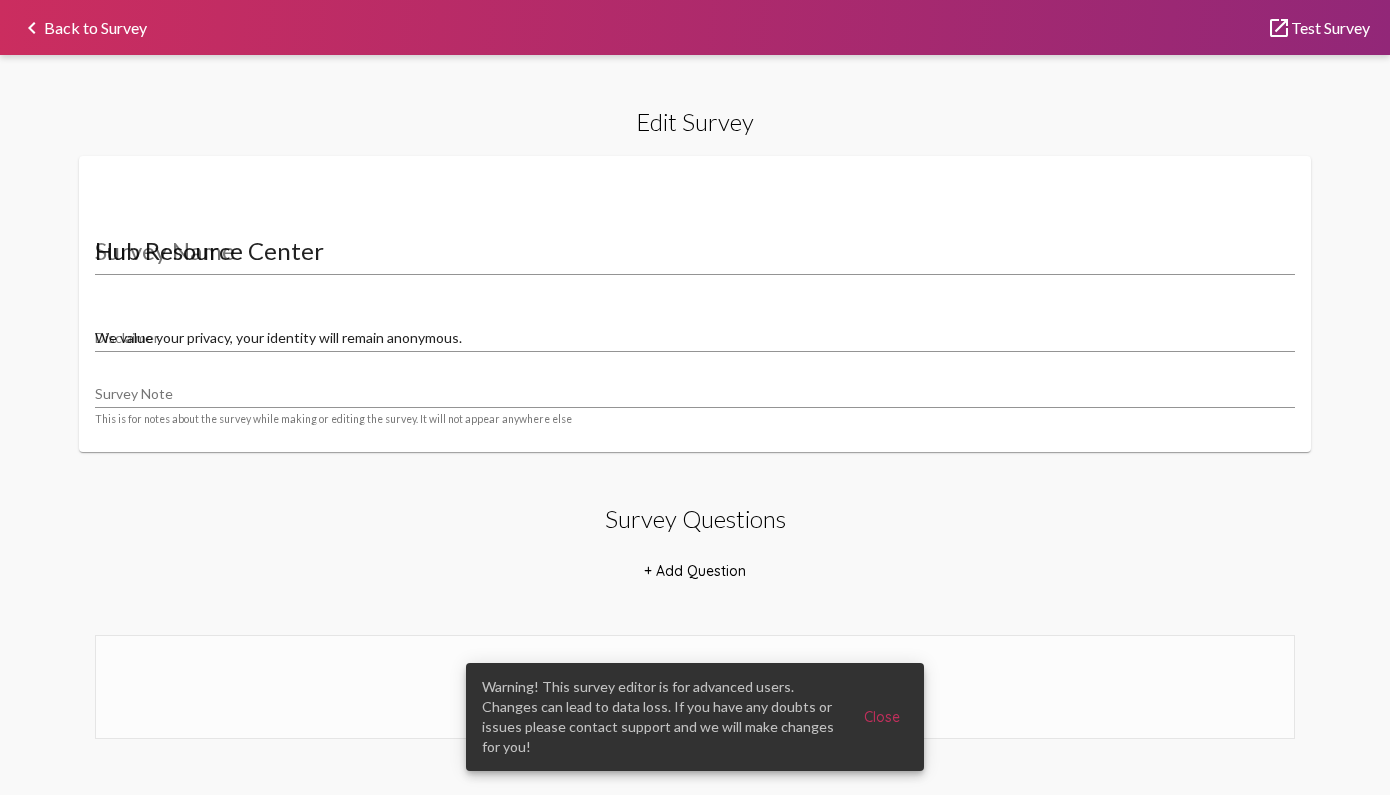 scroll, scrollTop: 0, scrollLeft: 0, axis: both 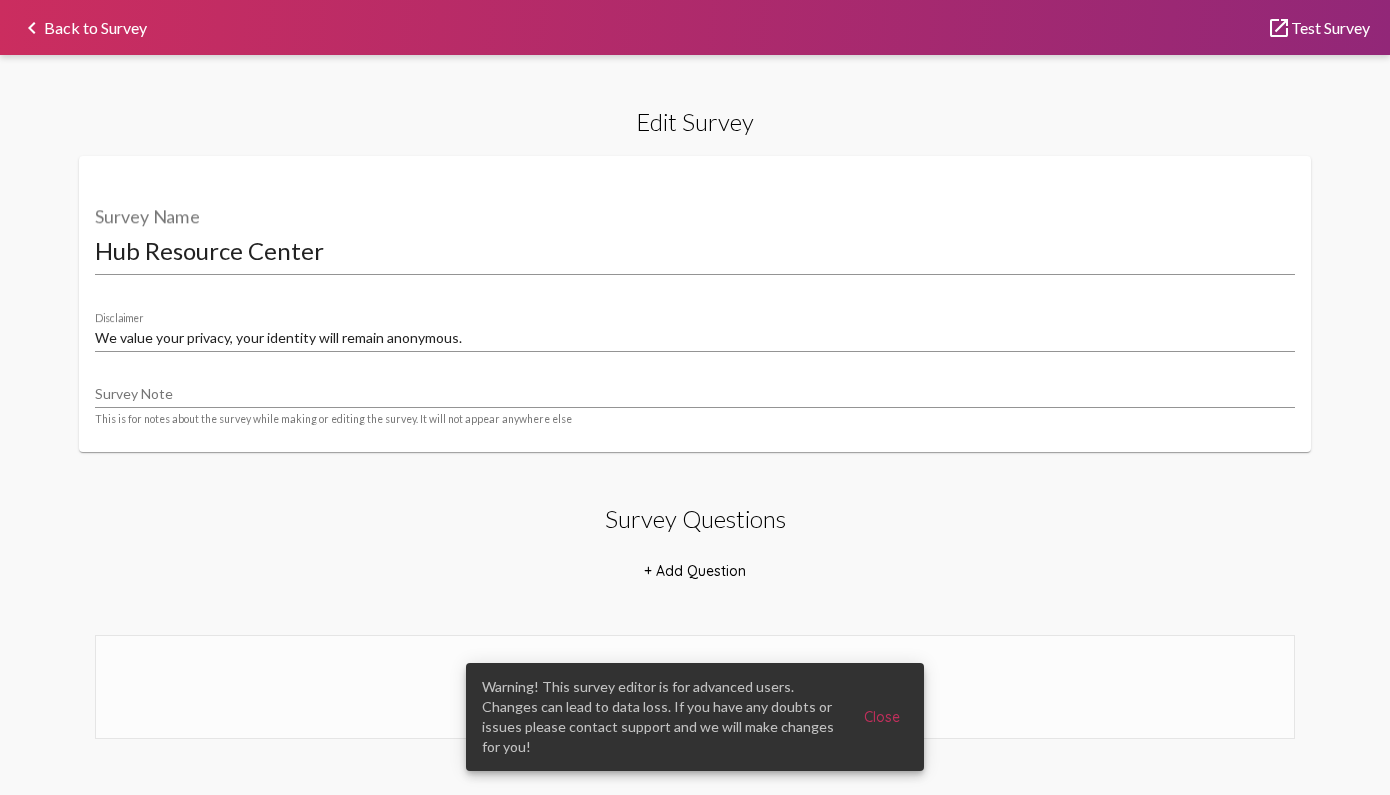 select on "[1,2]" 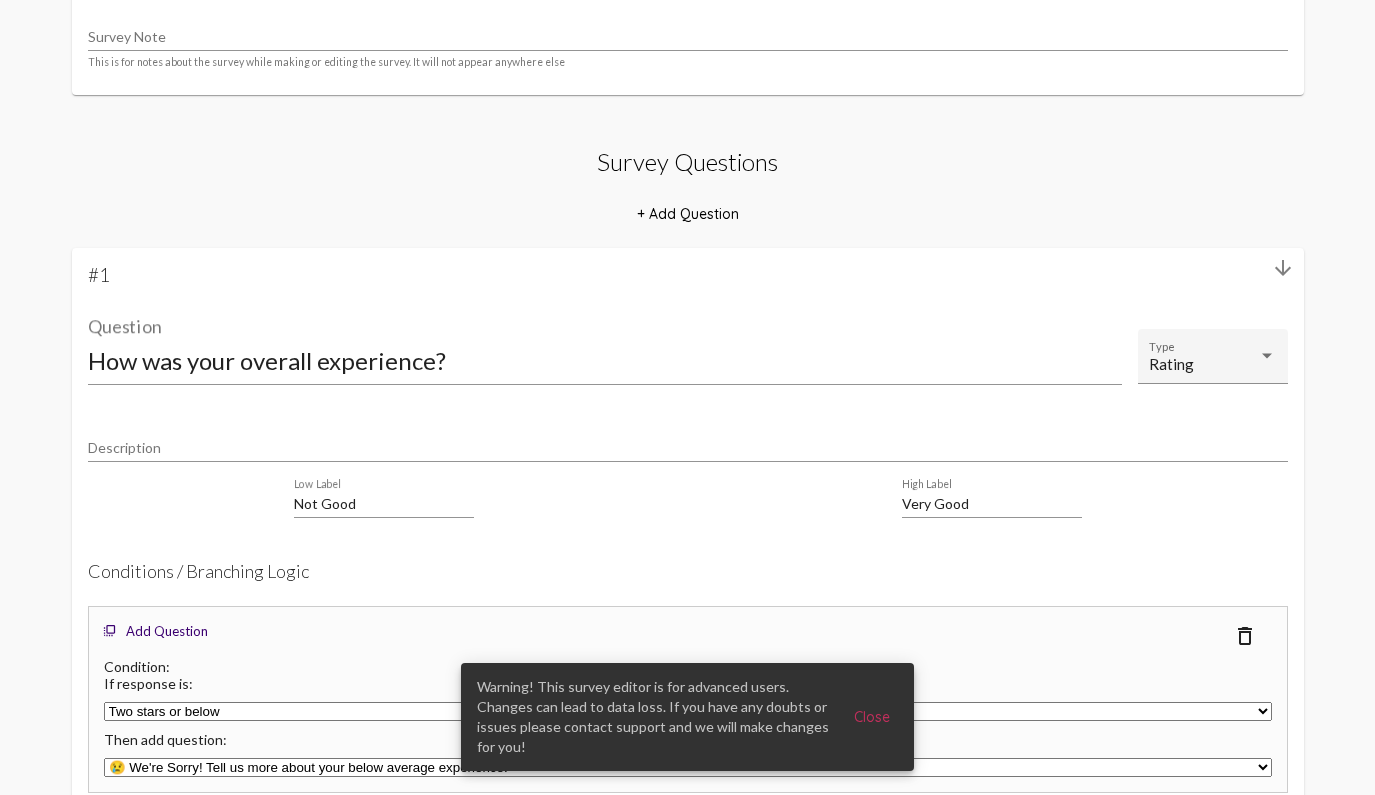 scroll, scrollTop: 375, scrollLeft: 0, axis: vertical 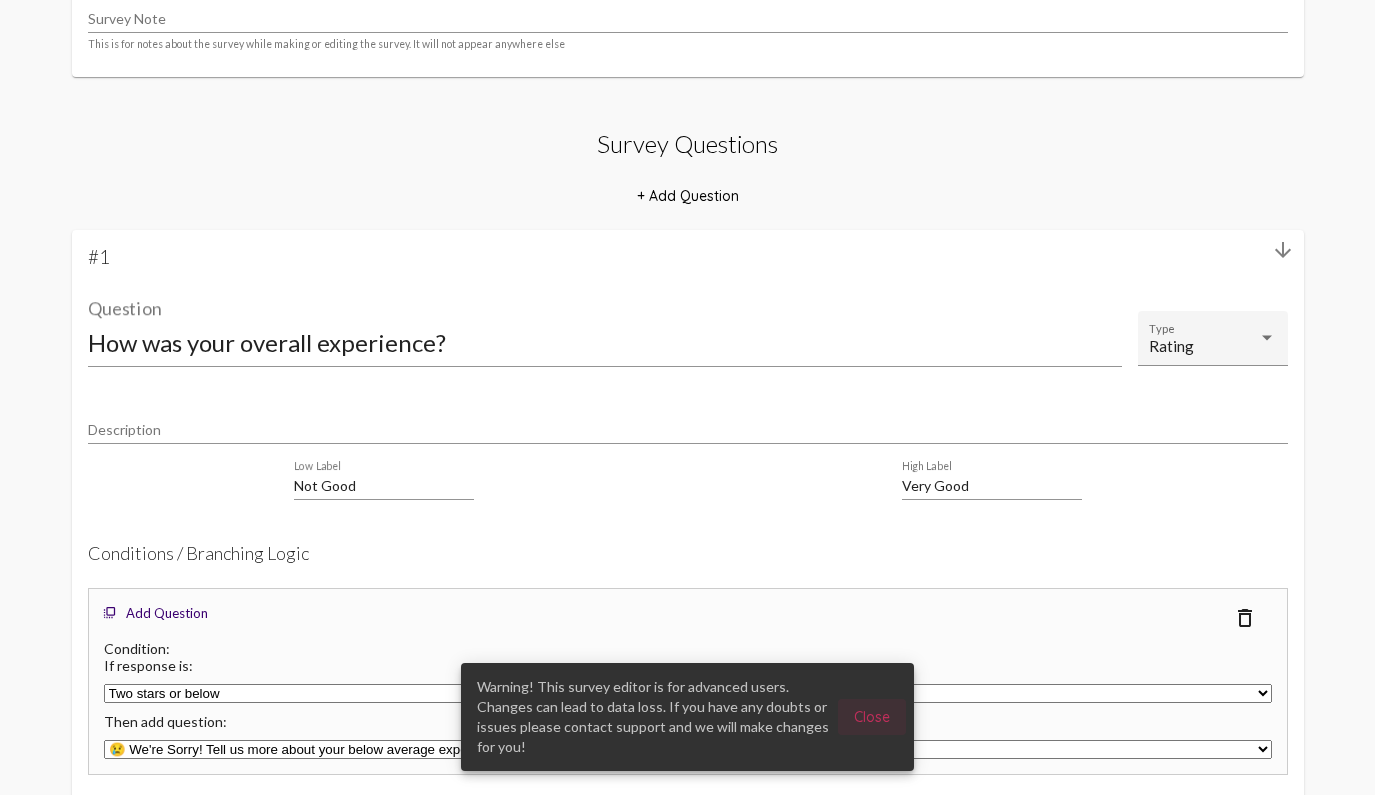 click on "Close" at bounding box center [872, 717] 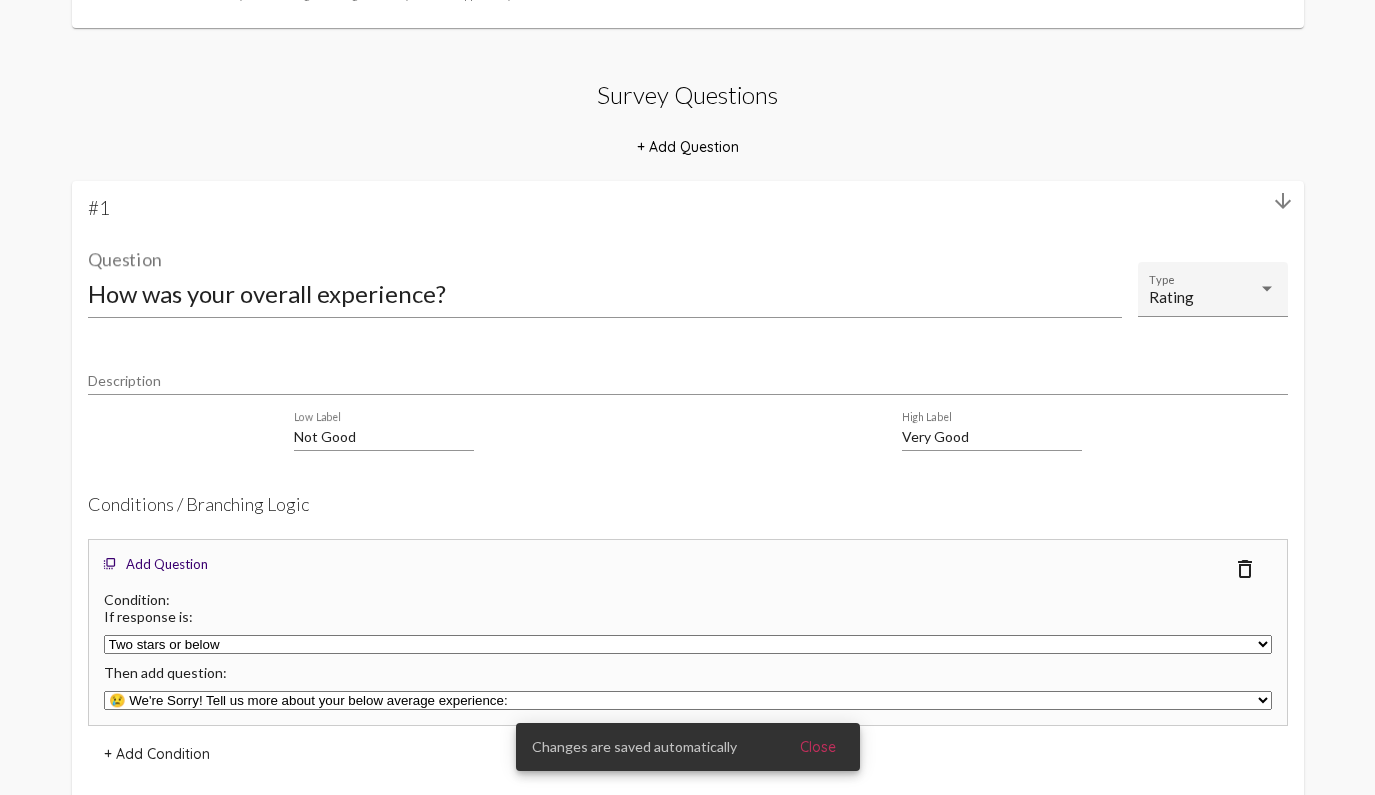 scroll, scrollTop: 431, scrollLeft: 0, axis: vertical 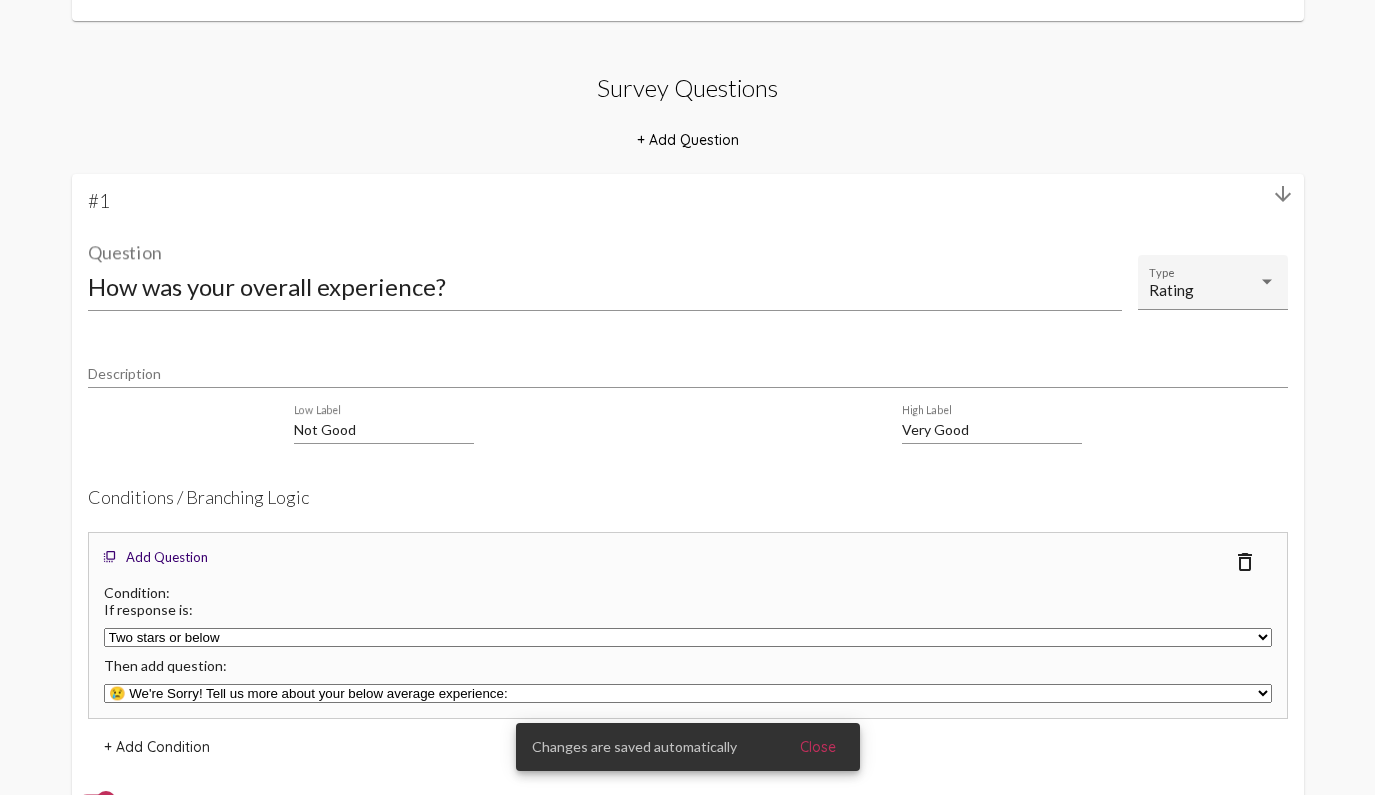click on "Close" at bounding box center (818, 747) 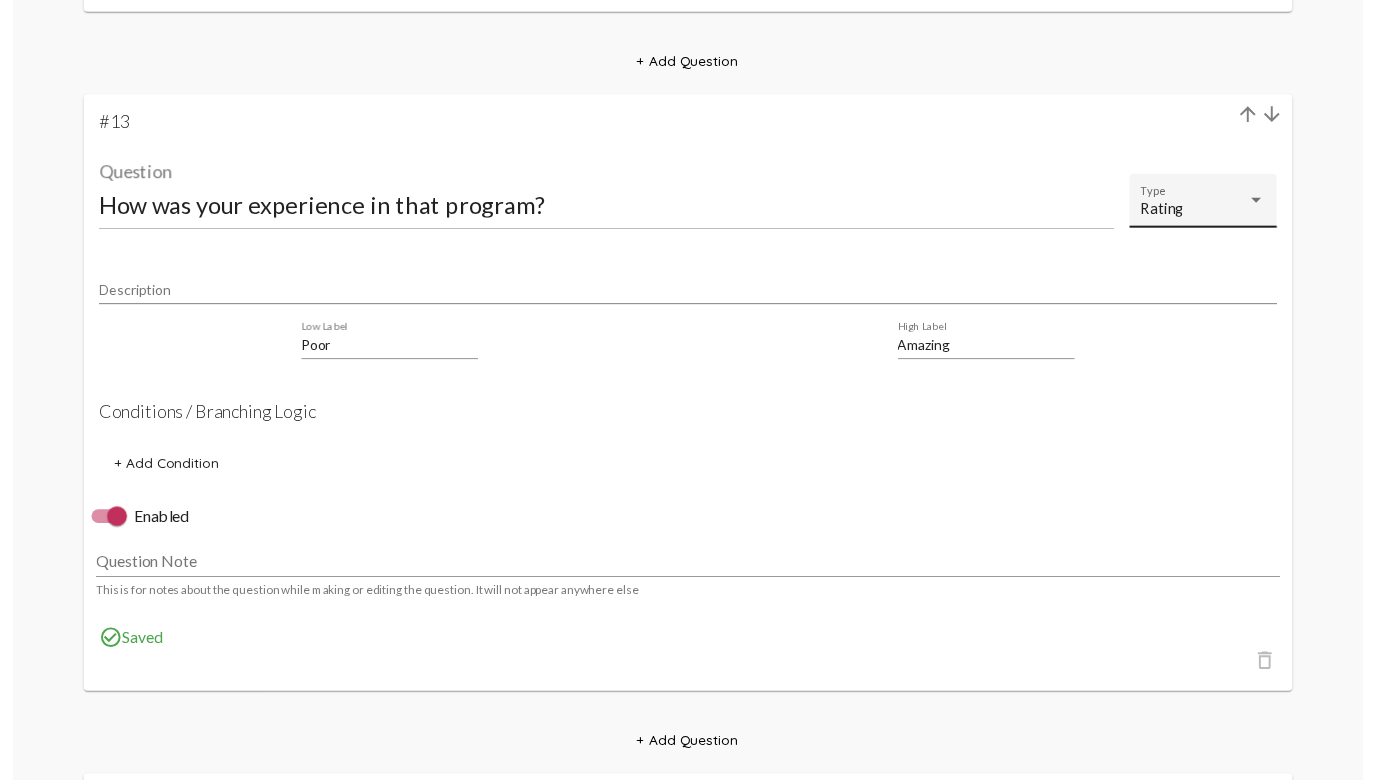 scroll, scrollTop: 10538, scrollLeft: 0, axis: vertical 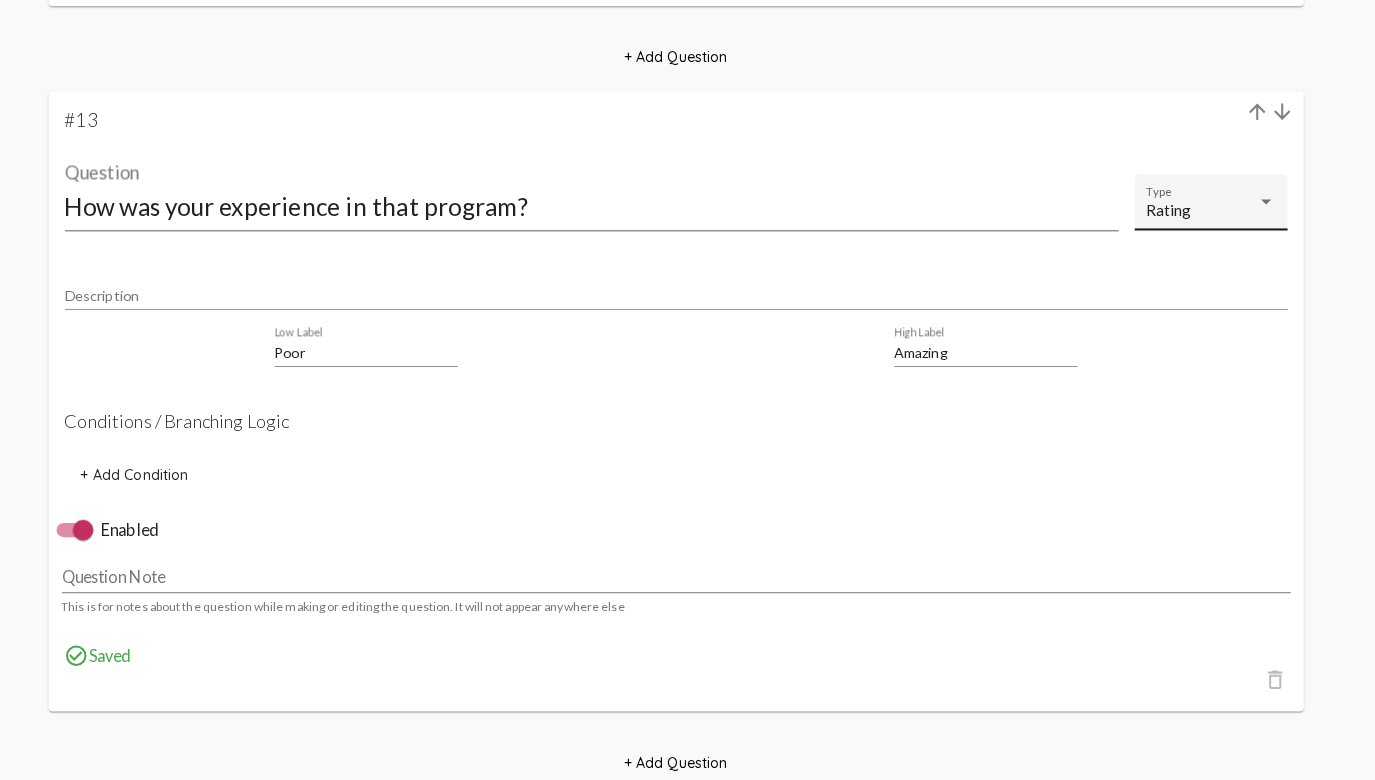 click on "Rating Type" 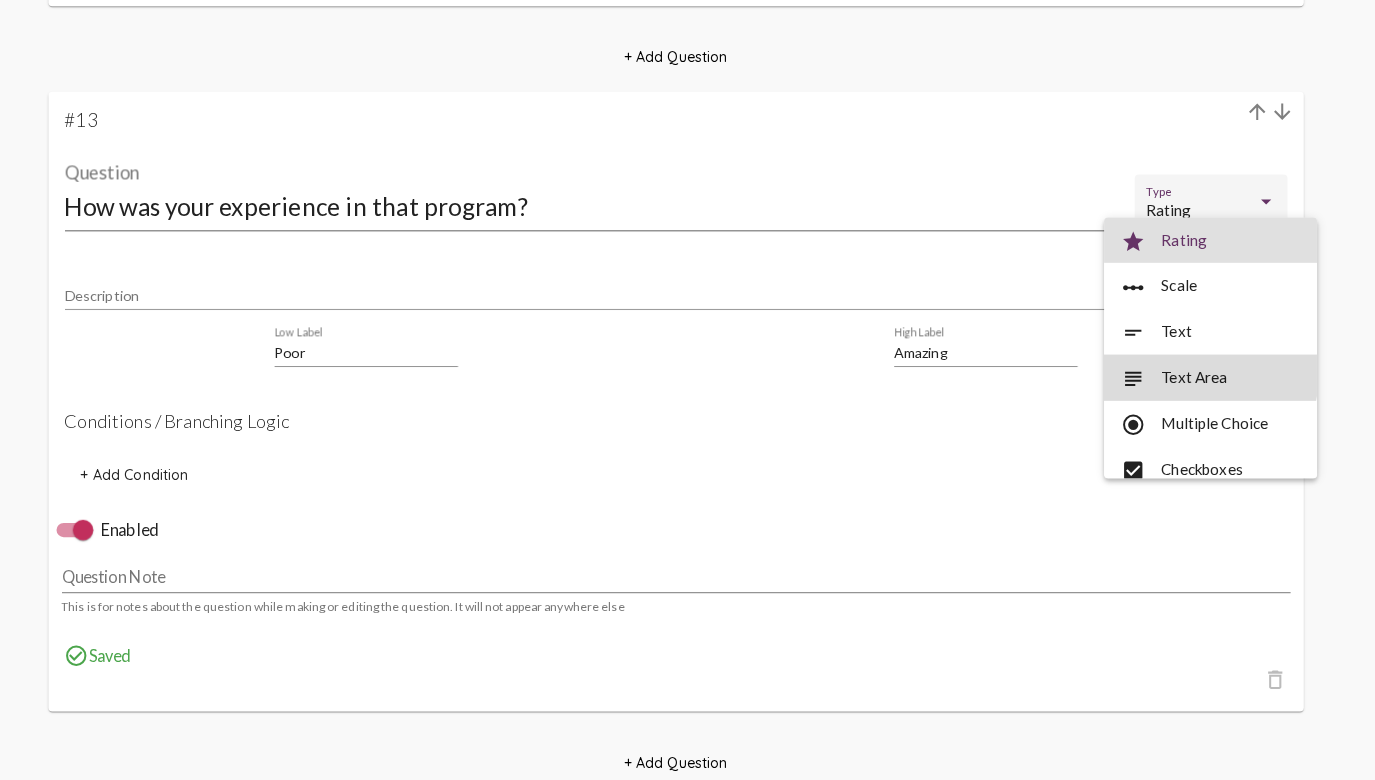 click on "subject Text Area" at bounding box center [1212, 385] 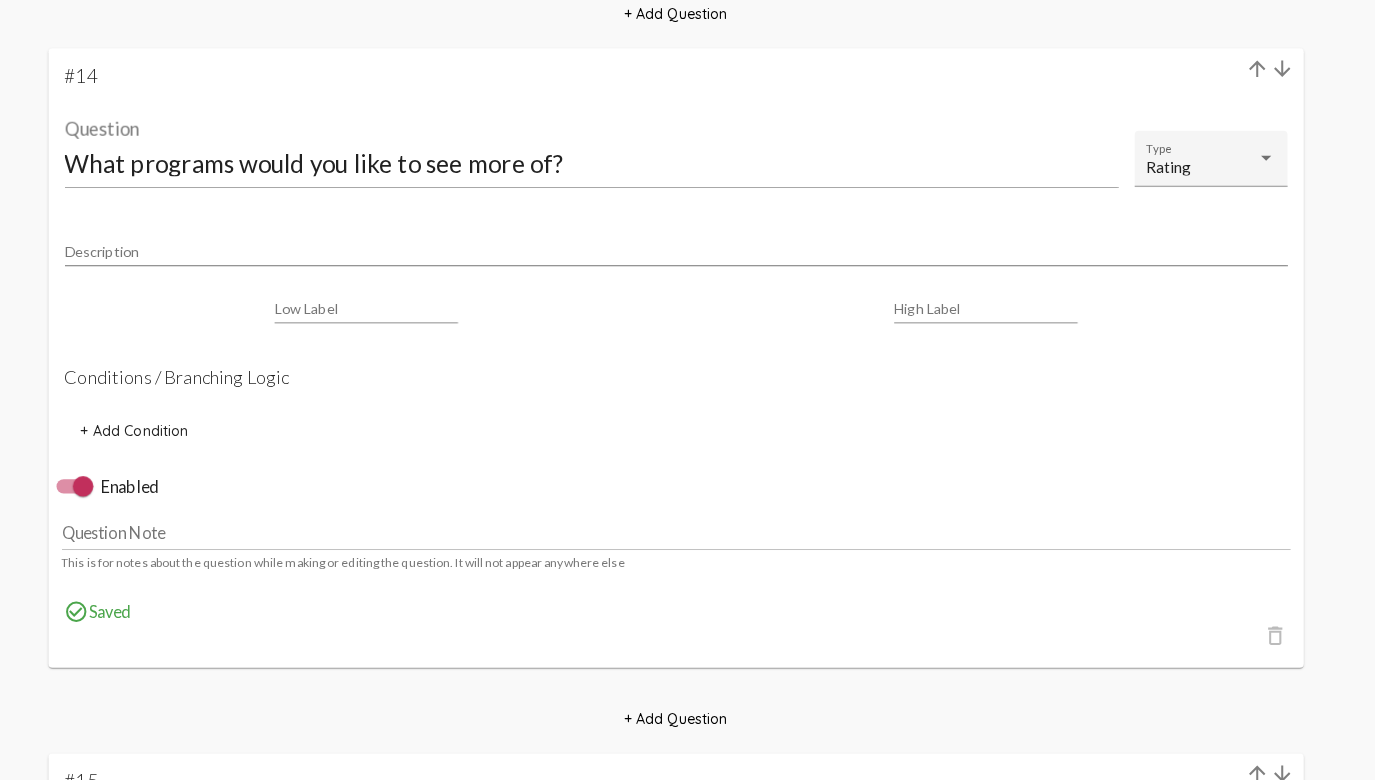 scroll, scrollTop: 11290, scrollLeft: 0, axis: vertical 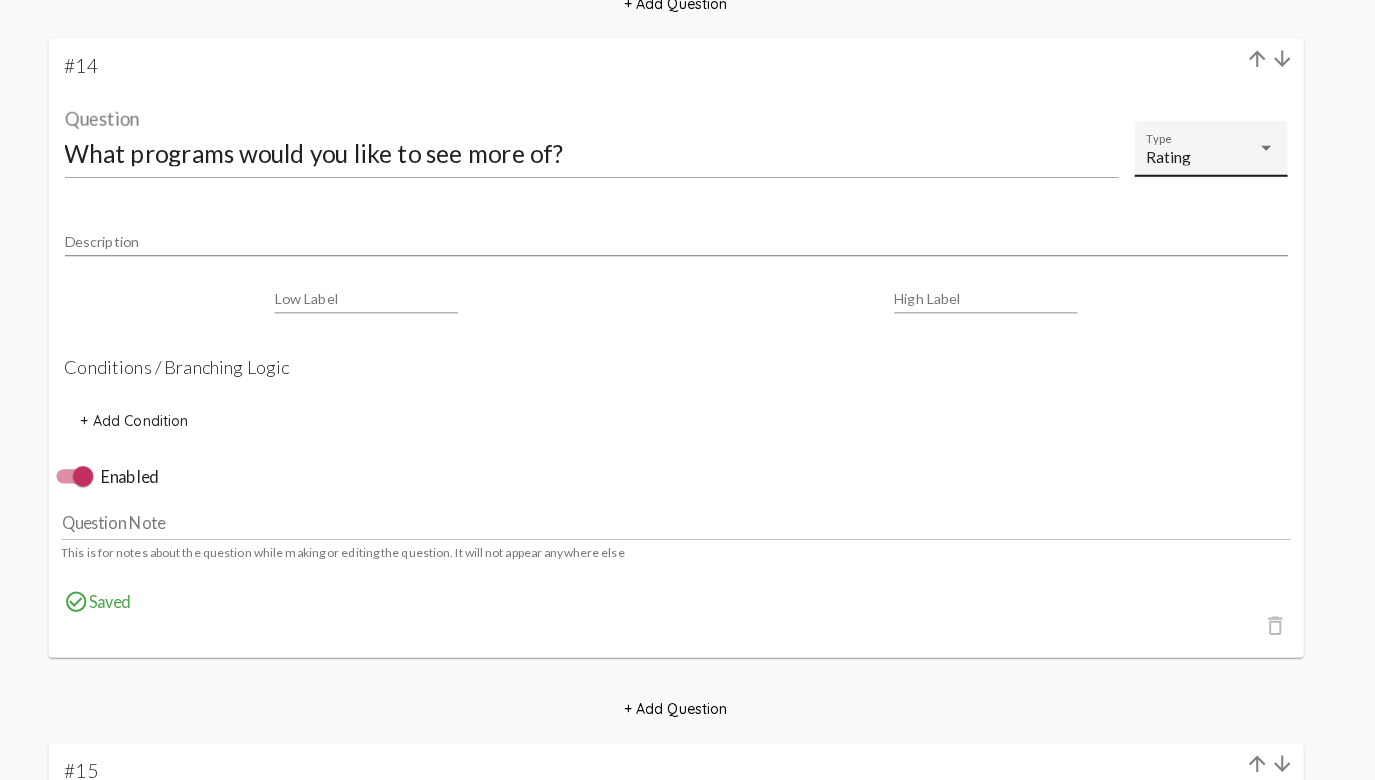 click on "Rating Type" 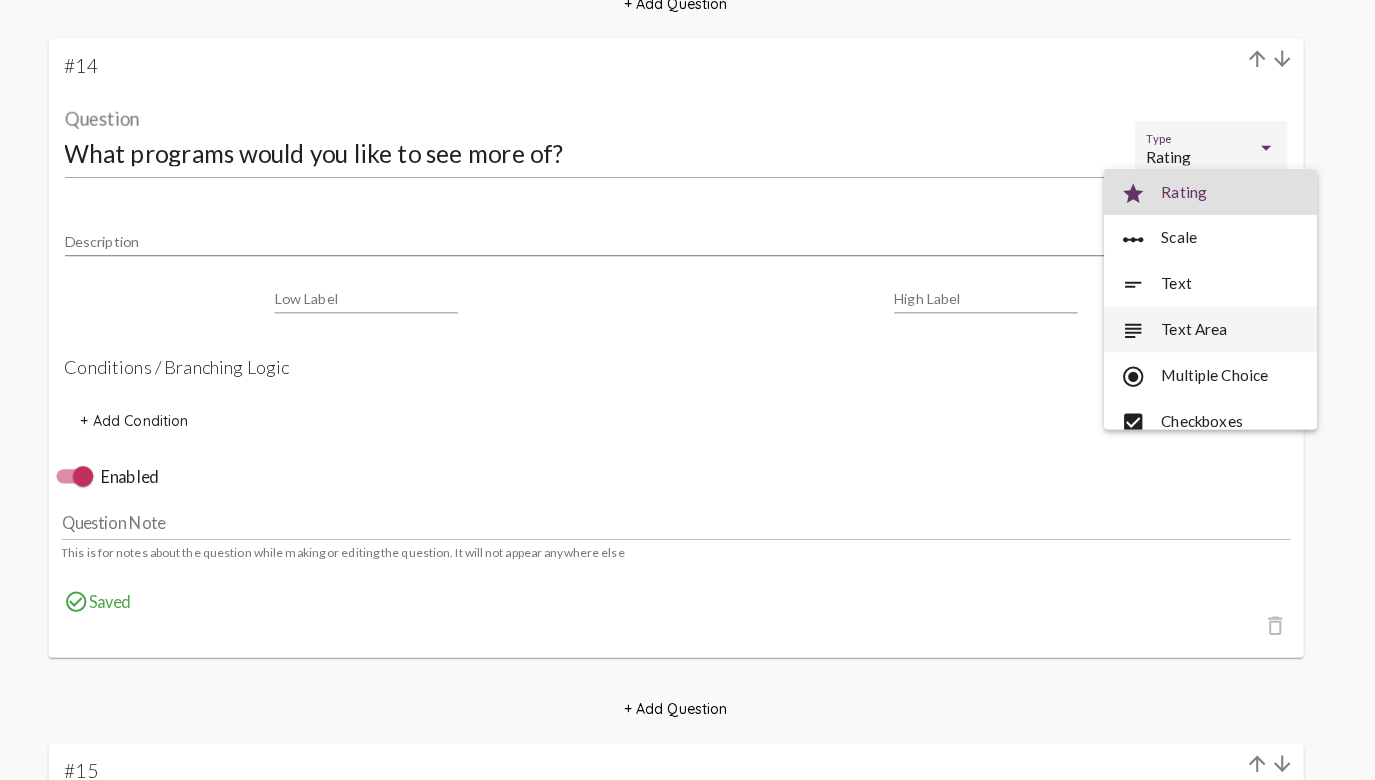click on "subject Text Area" at bounding box center (1212, 337) 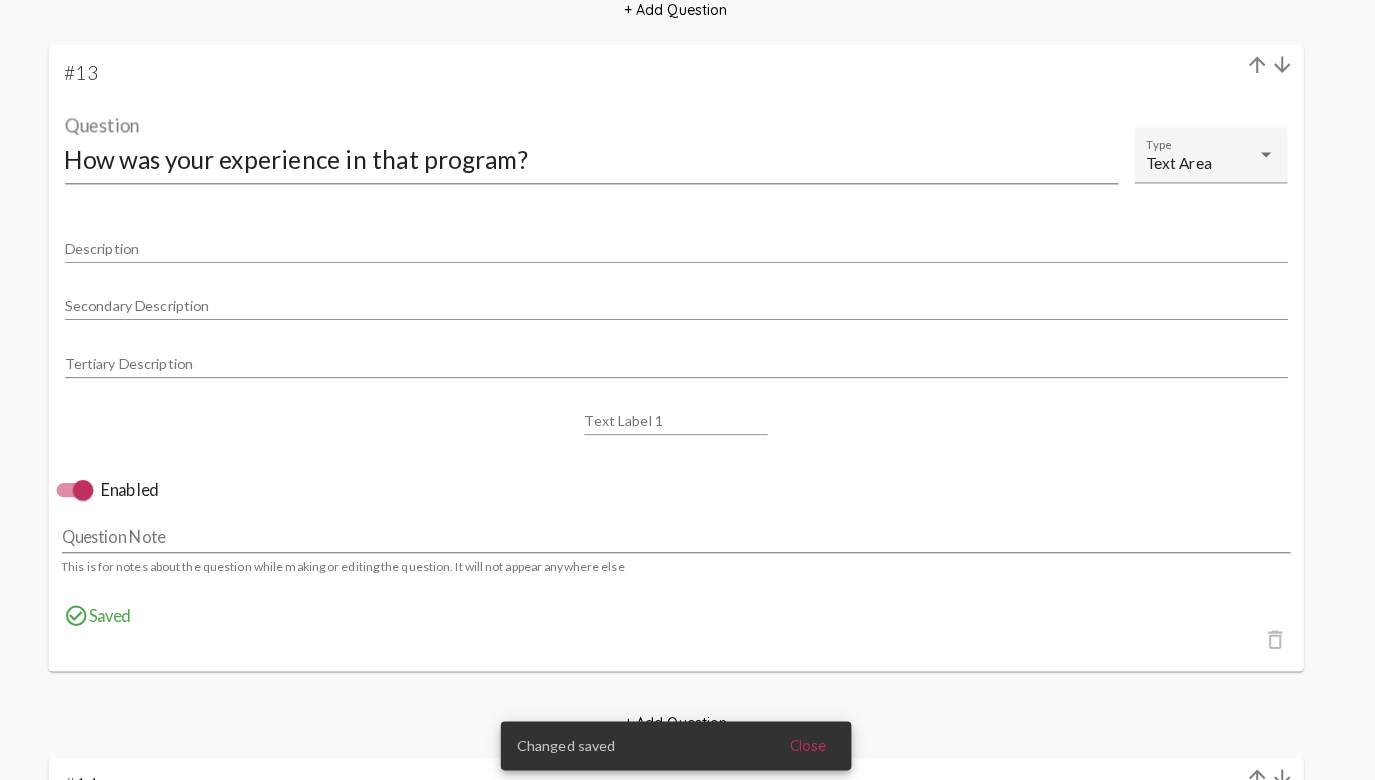 scroll, scrollTop: 10528, scrollLeft: 0, axis: vertical 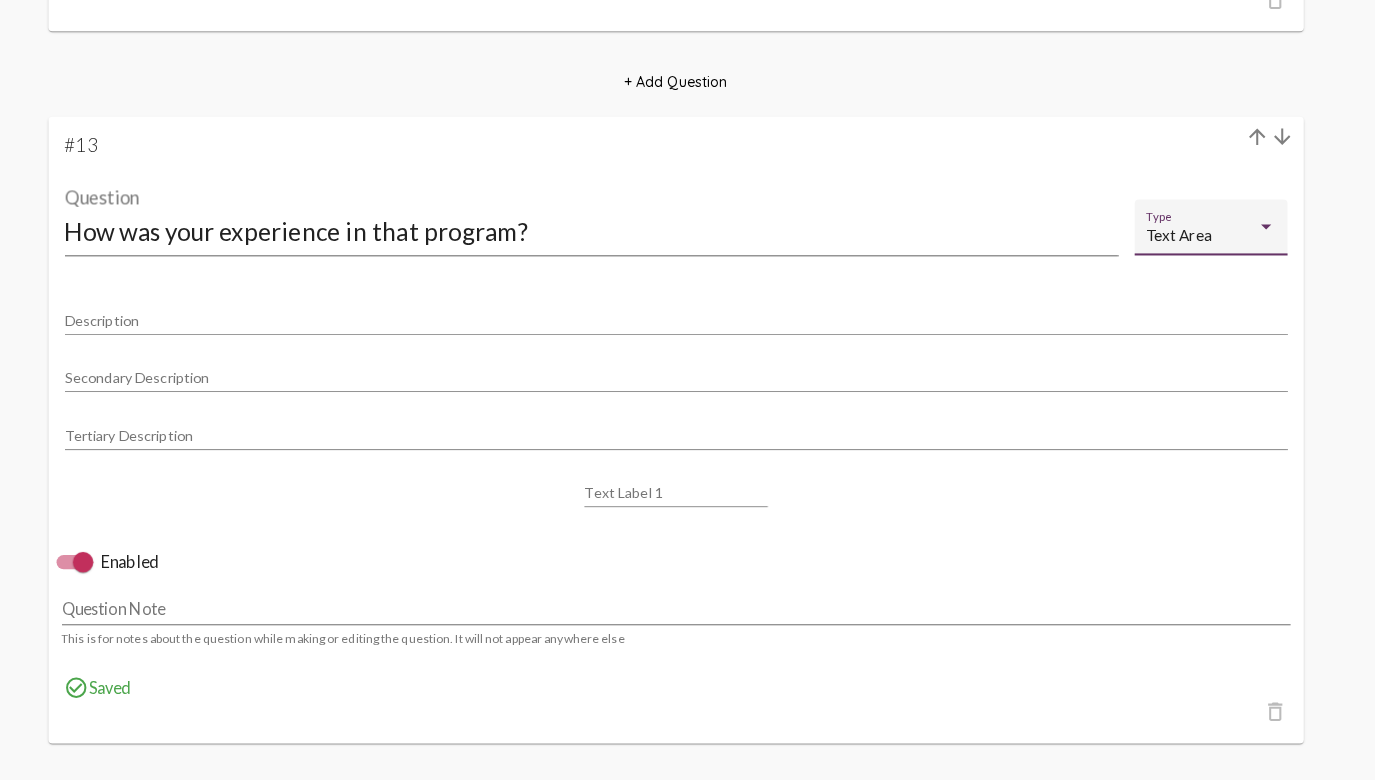 click on "Text Area" at bounding box center (1204, 231) 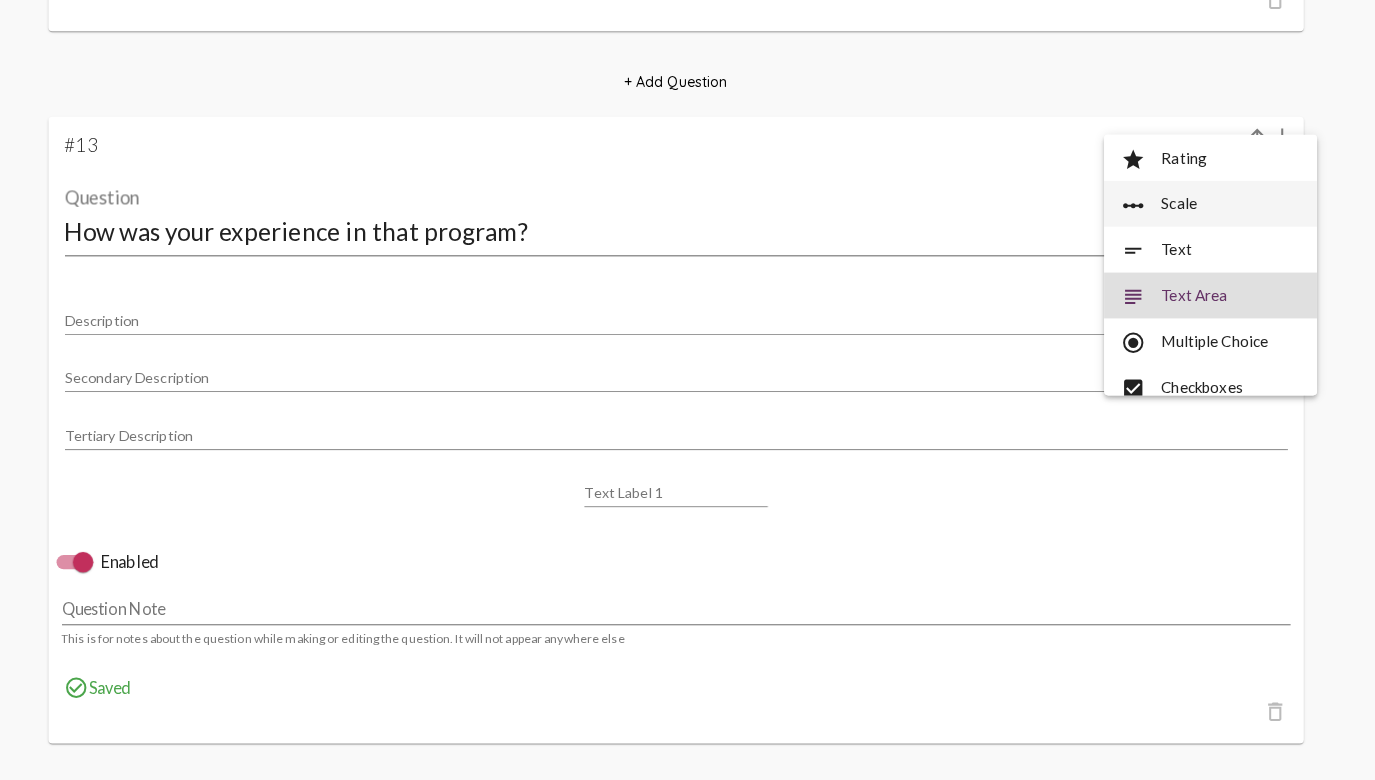 scroll, scrollTop: 0, scrollLeft: 0, axis: both 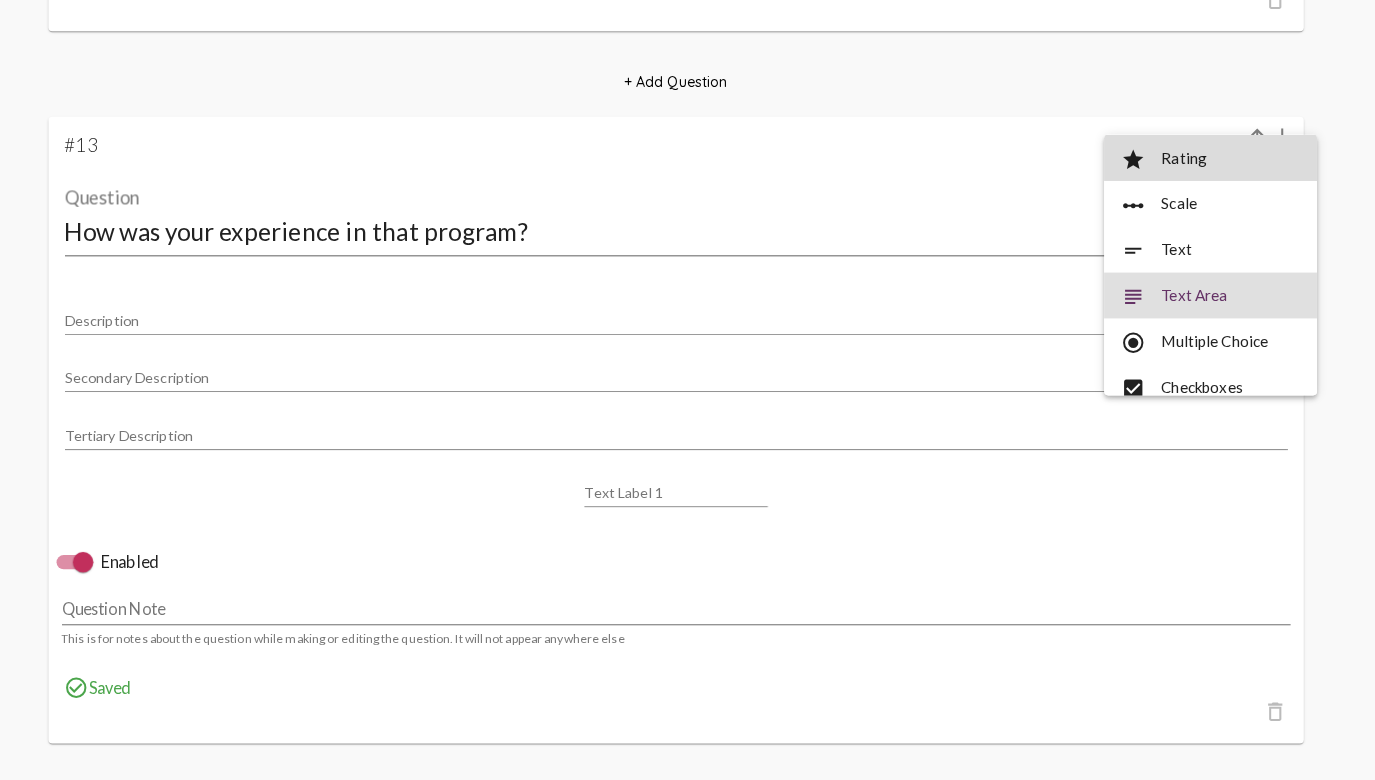 click on "star Rating" at bounding box center (1212, 154) 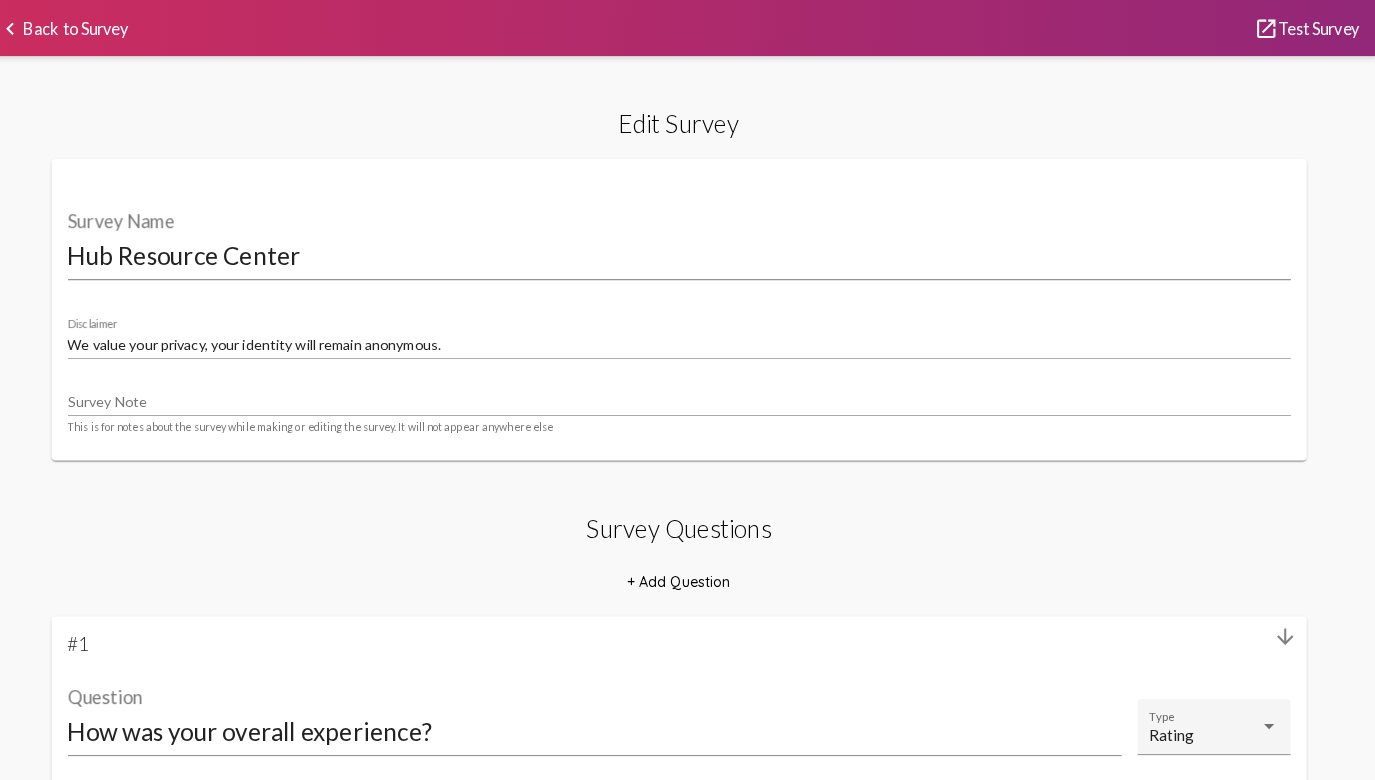 scroll, scrollTop: 0, scrollLeft: 0, axis: both 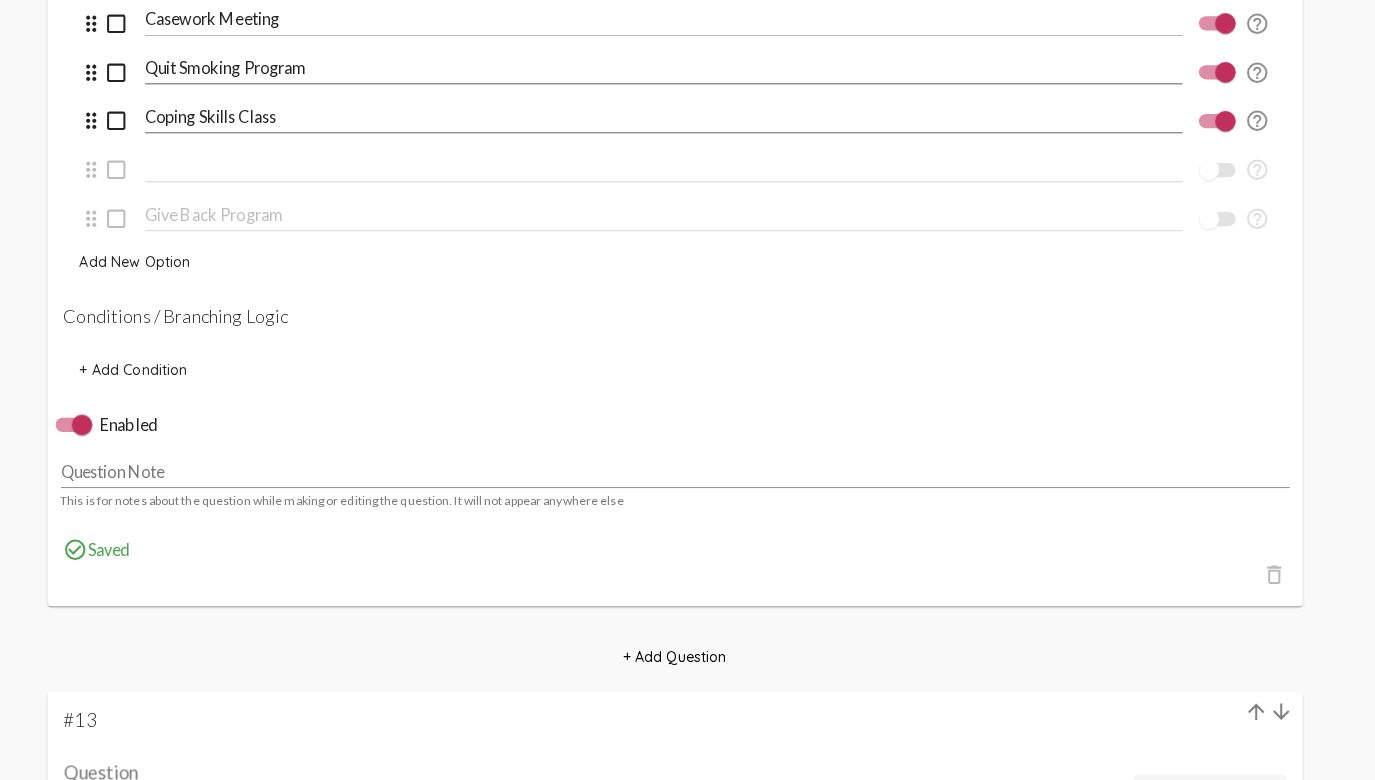 click on "check_box_outline_blank" at bounding box center (140, 182) 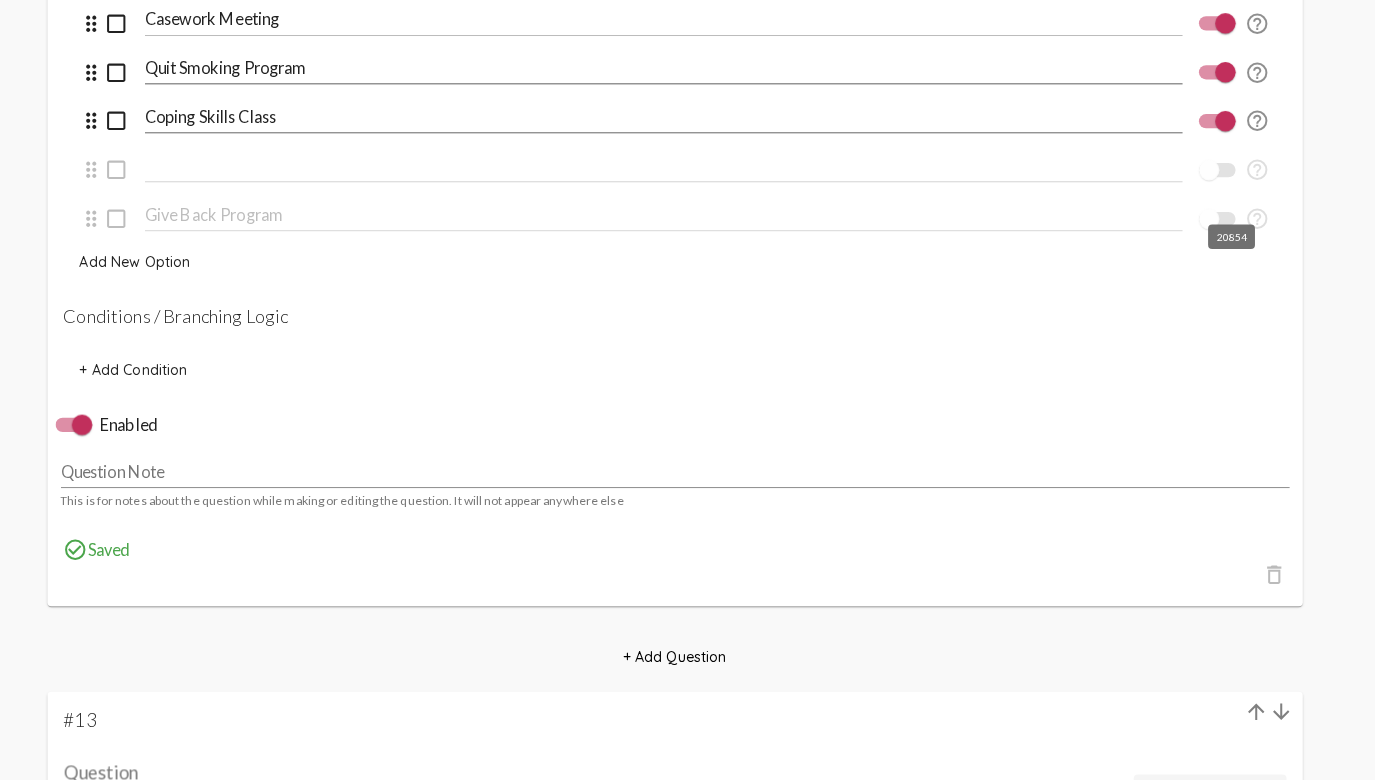 click on "help_outline" 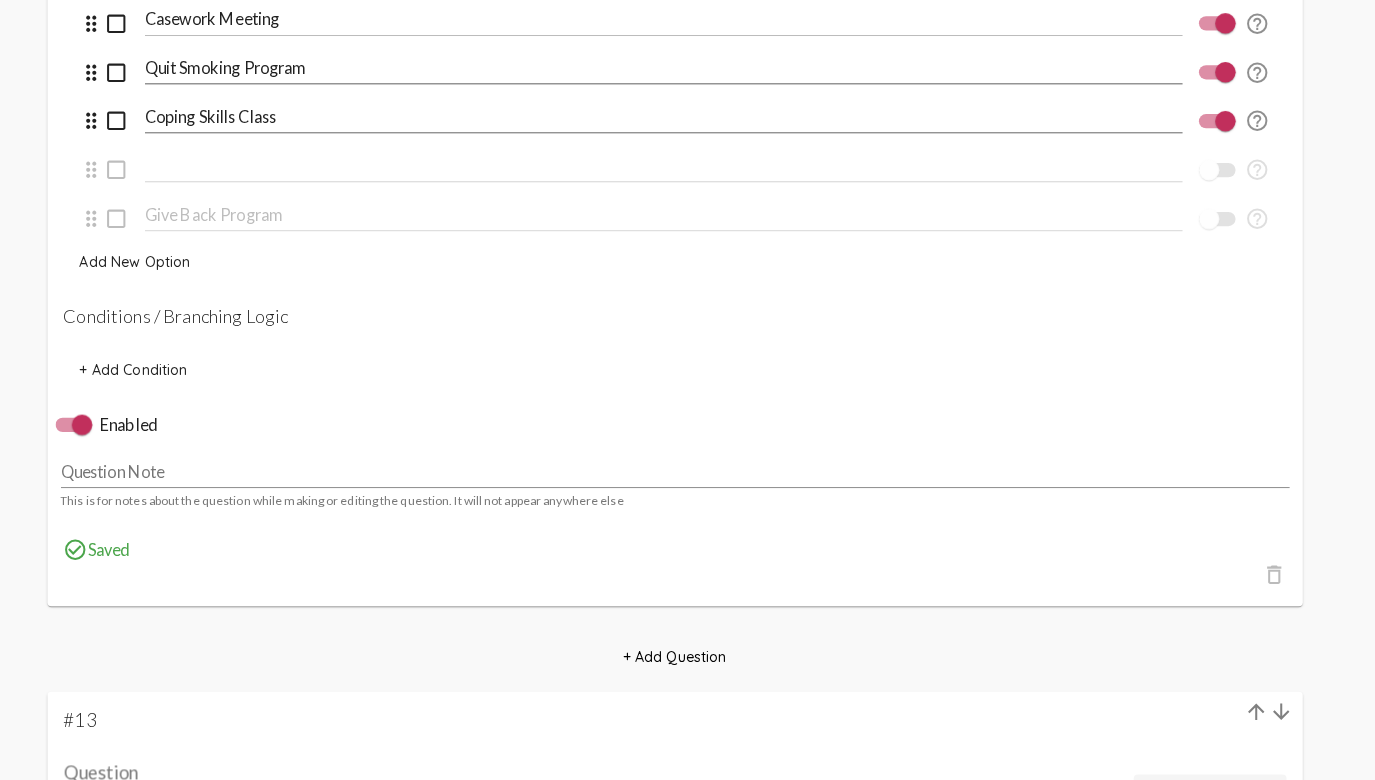 click at bounding box center (1220, 182) 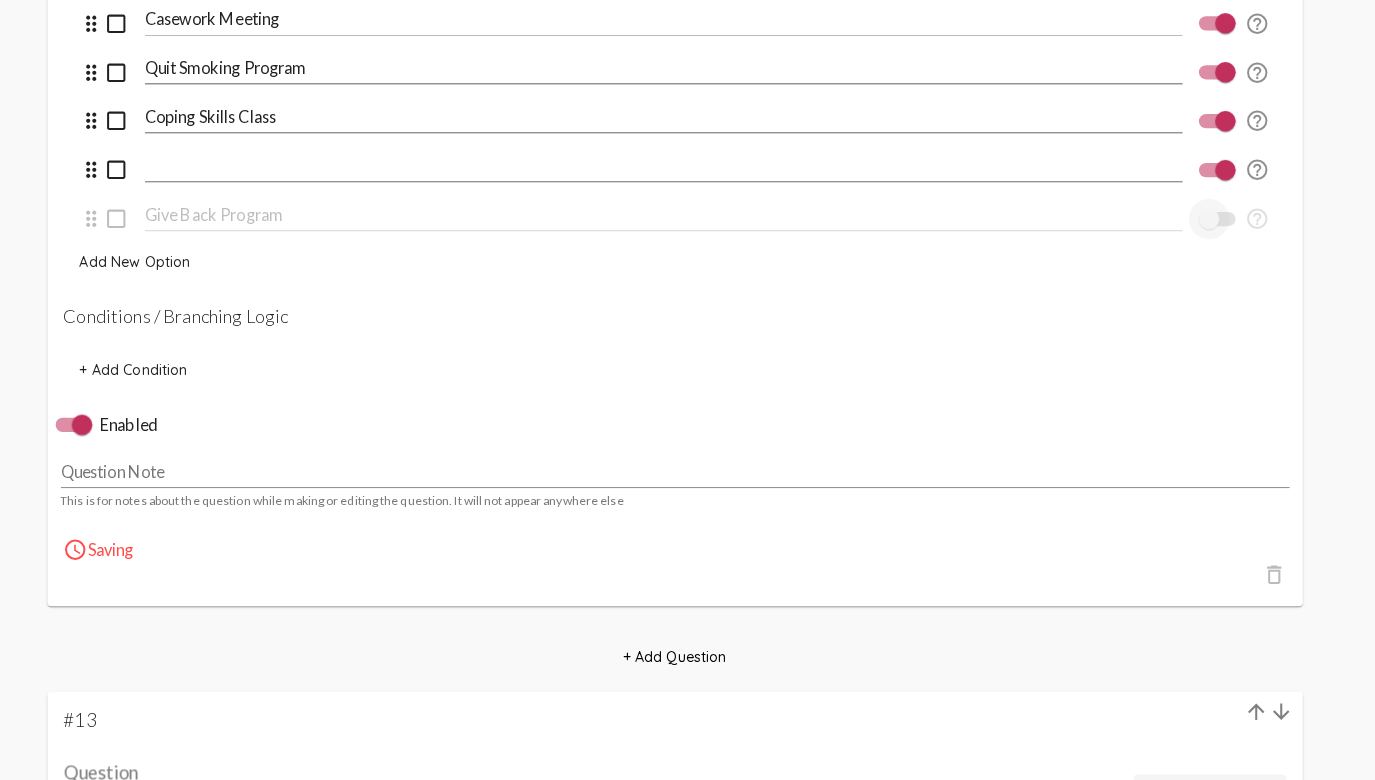 click at bounding box center (1220, 230) 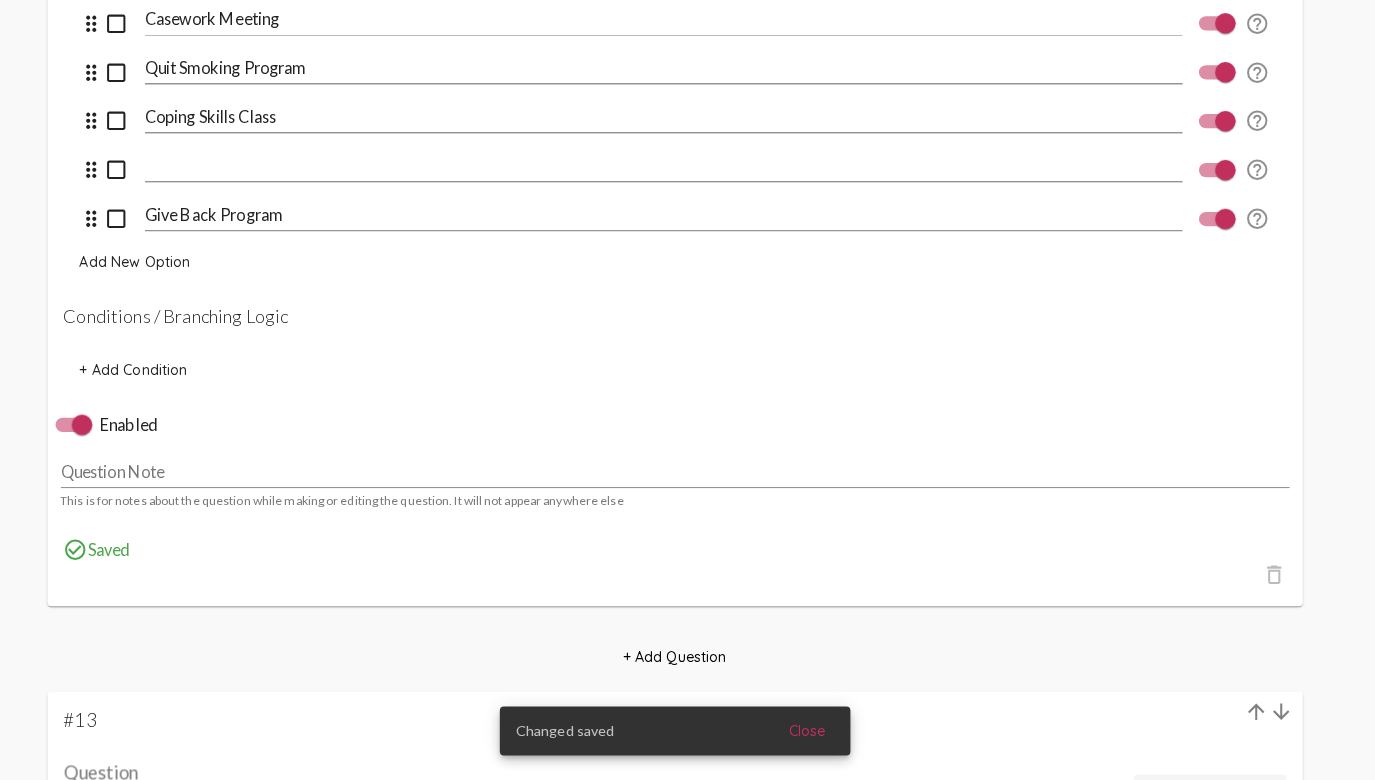 click on "check_box_outline_blank" at bounding box center (140, 182) 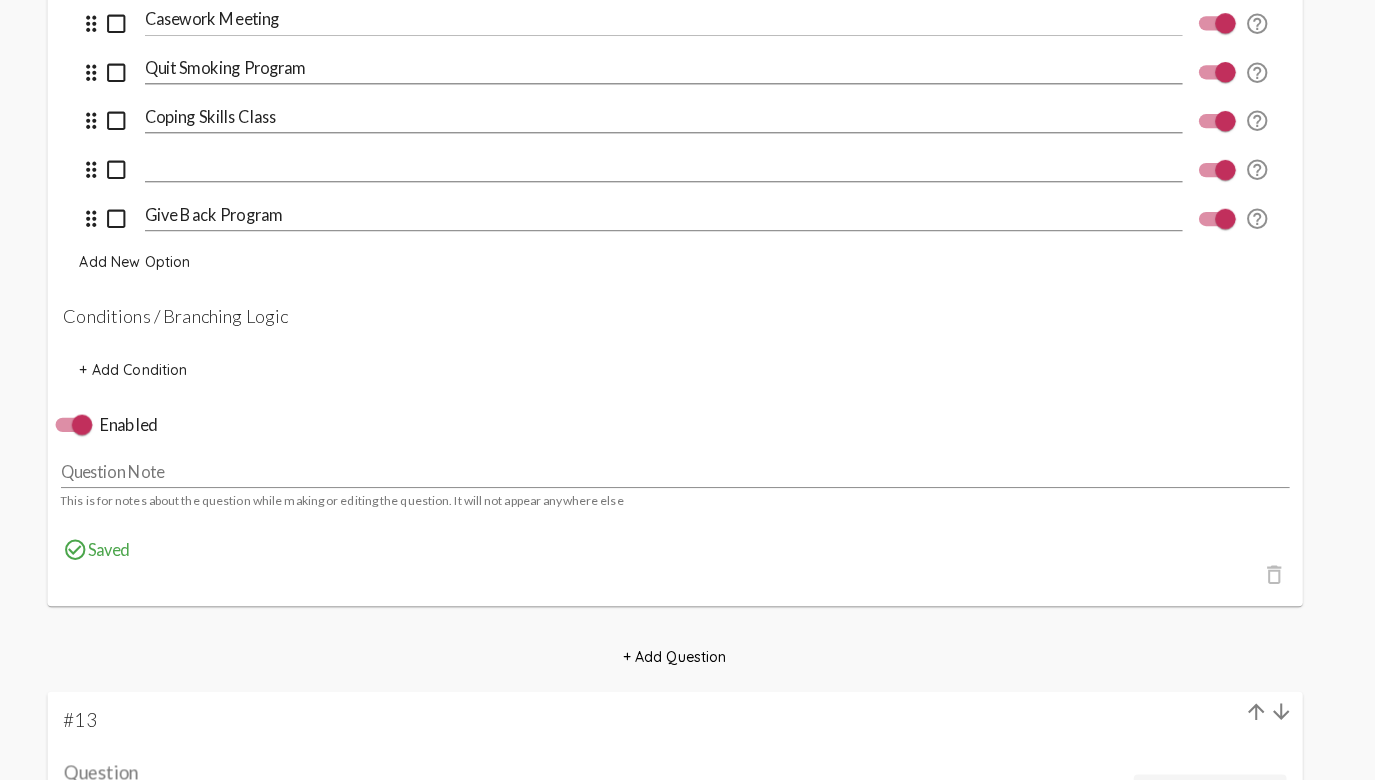 click on "check_box_outline_blank" at bounding box center (140, 182) 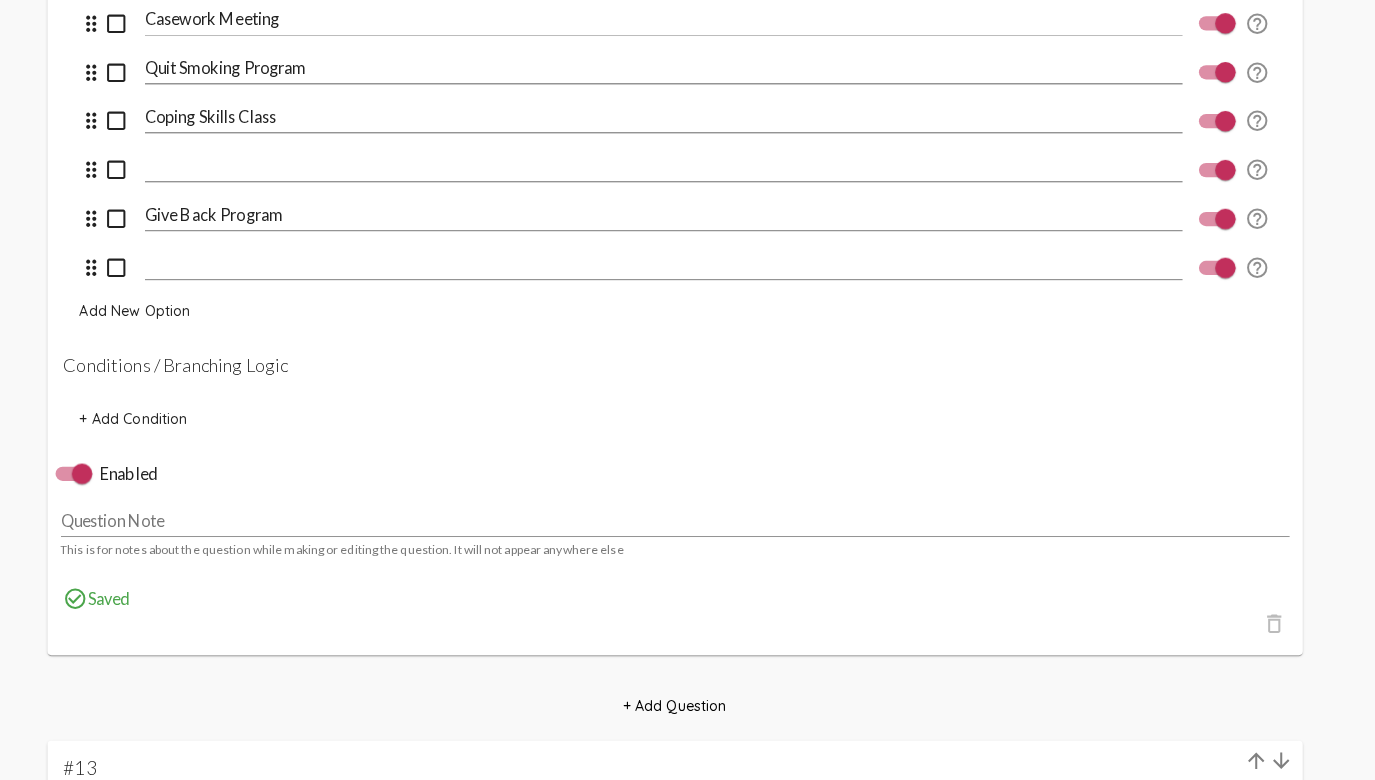 click at bounding box center (1228, 278) 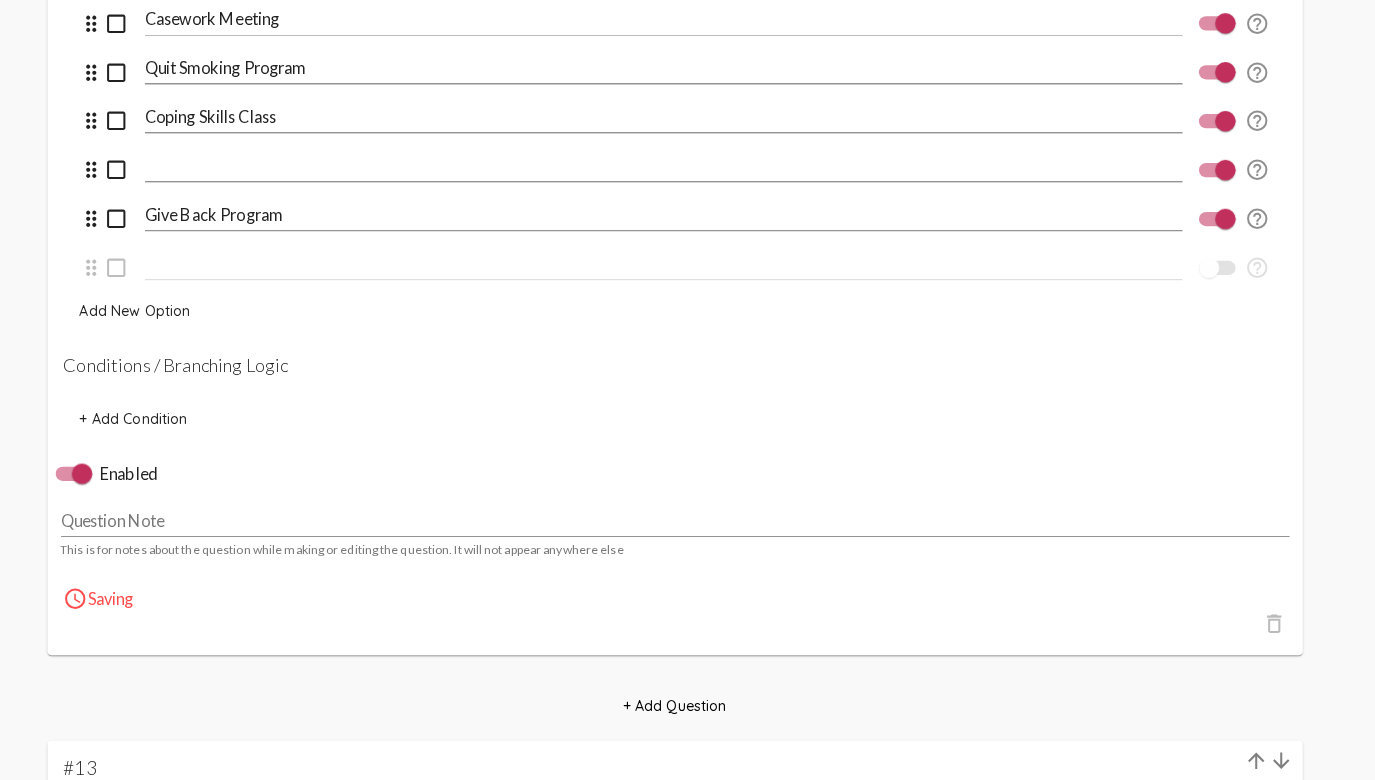 click at bounding box center (1228, 230) 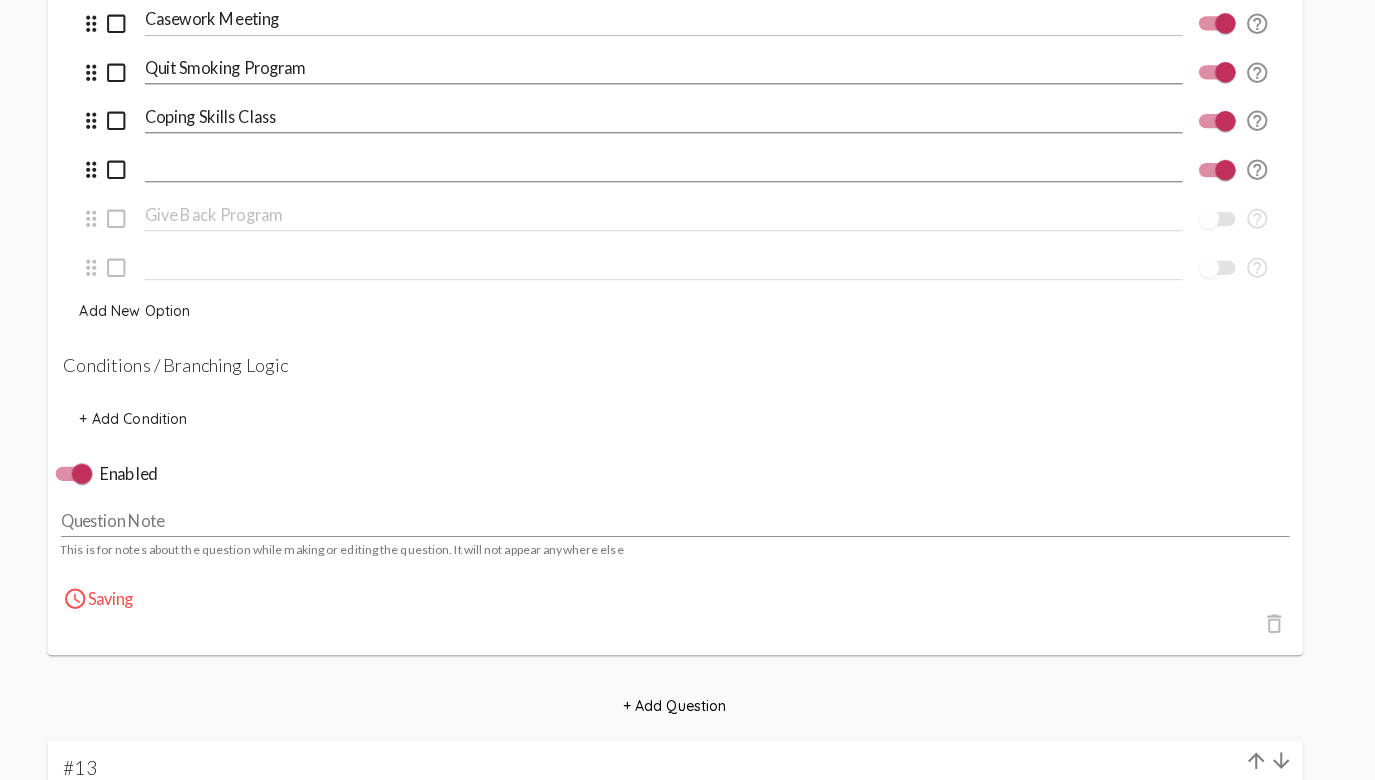 click at bounding box center [1220, 230] 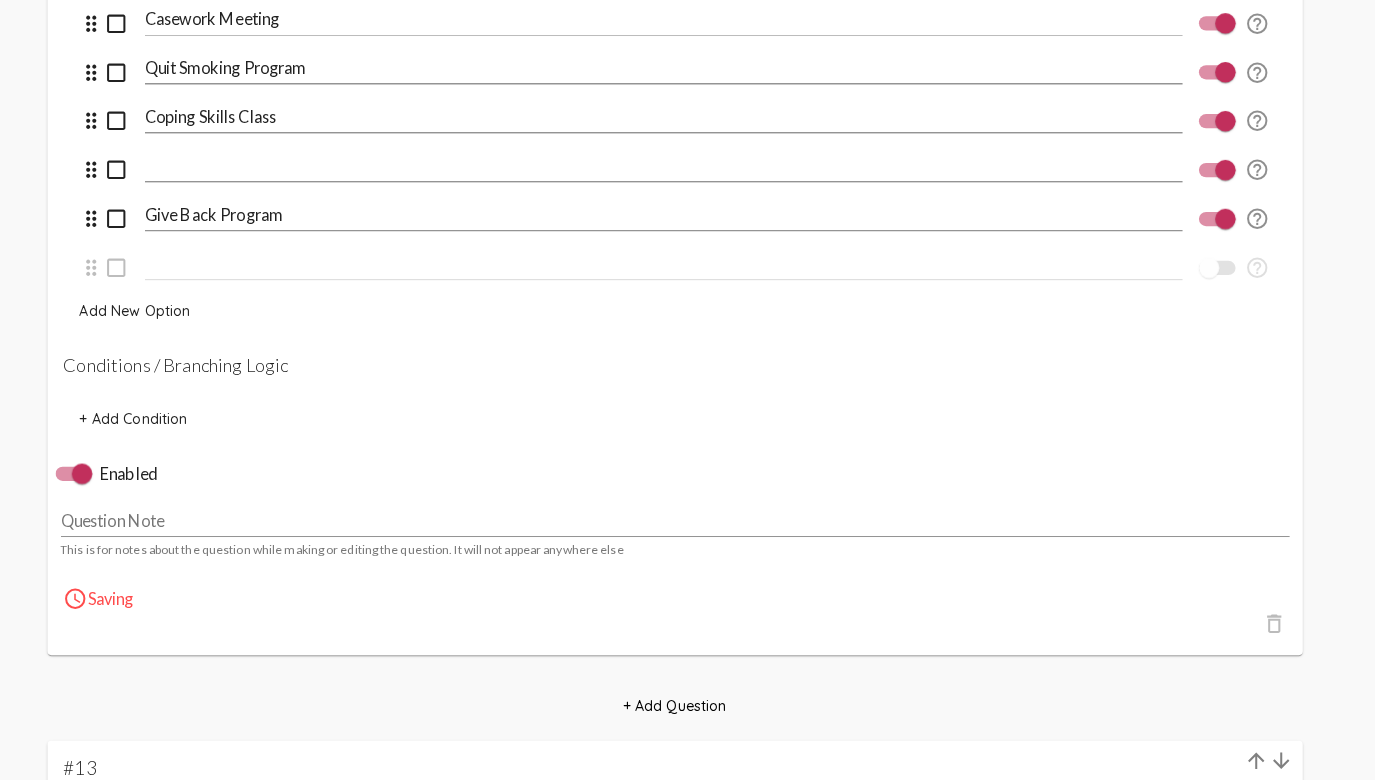 click on "Give Back Program" at bounding box center [677, 226] 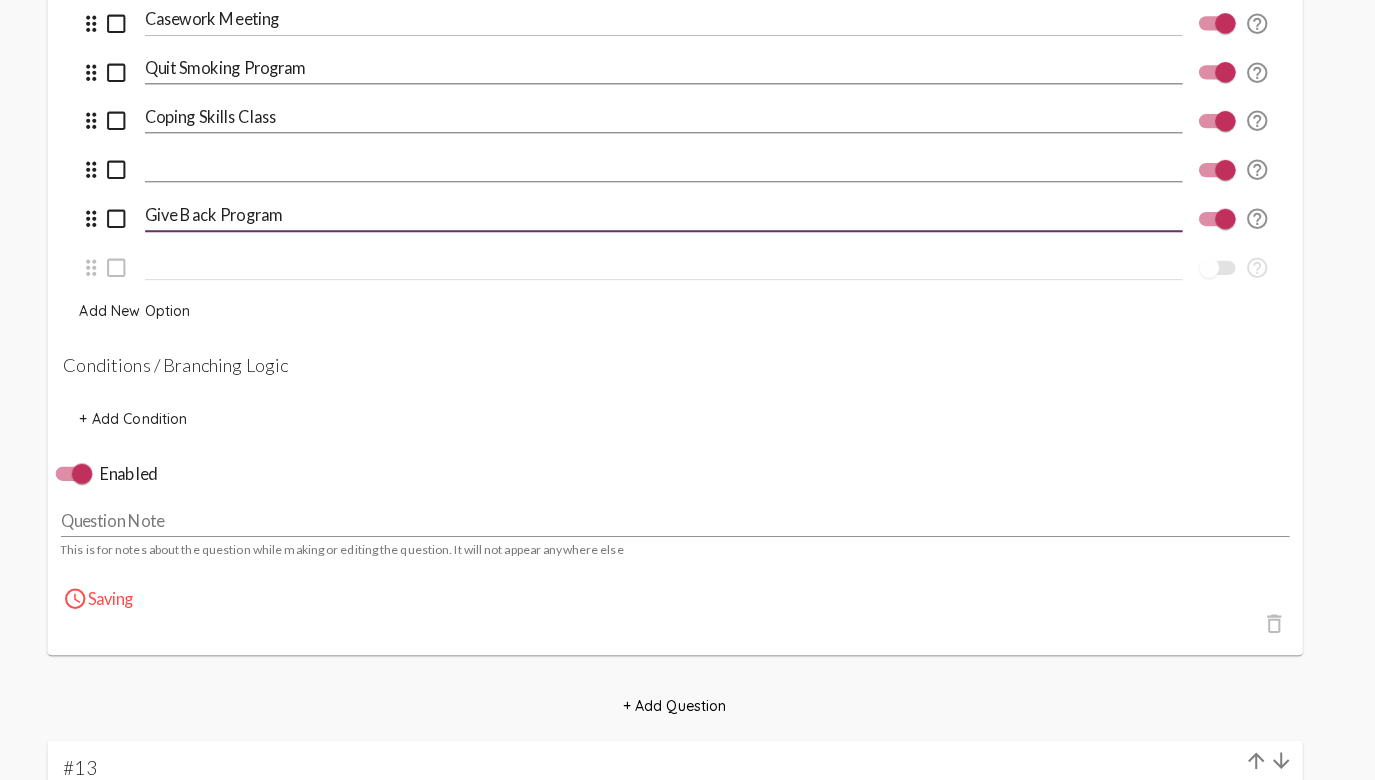 click on "Give Back Program" at bounding box center [677, 226] 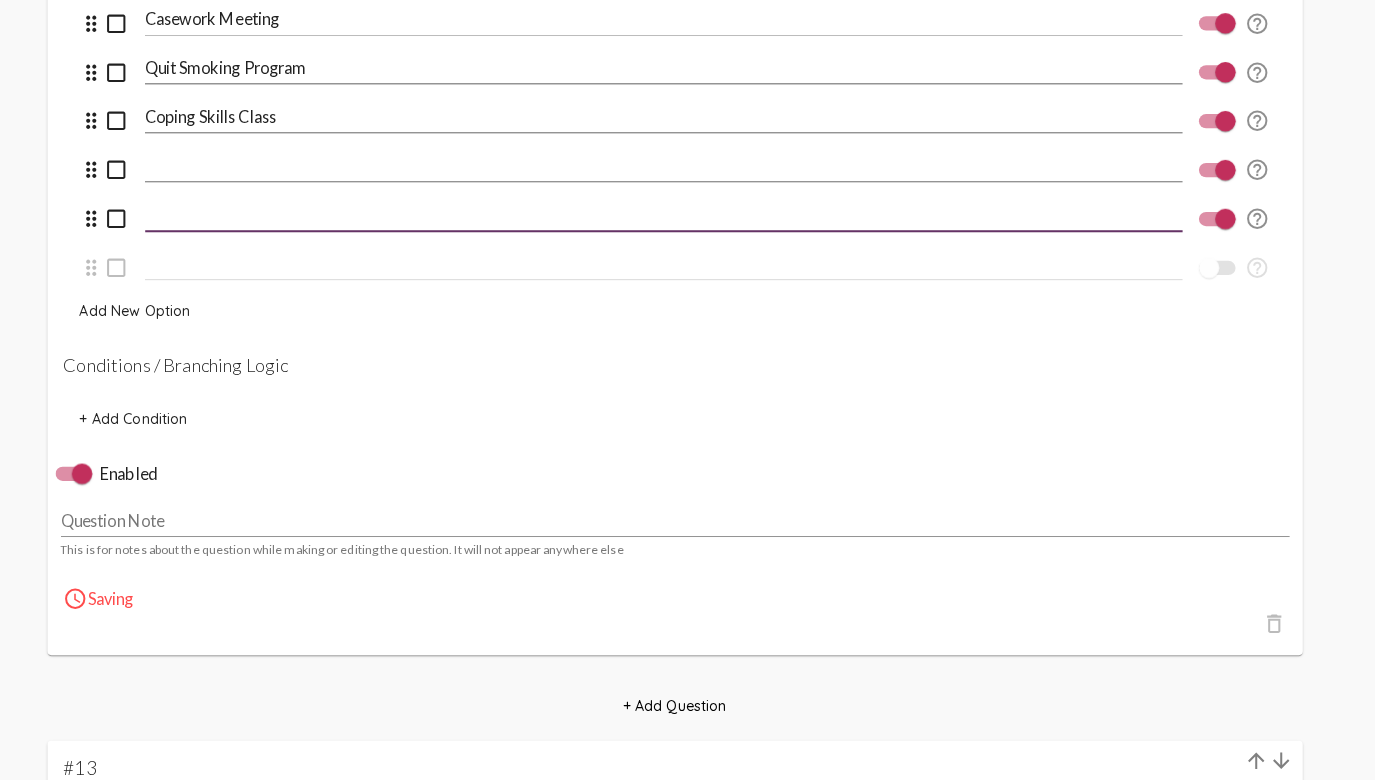 type 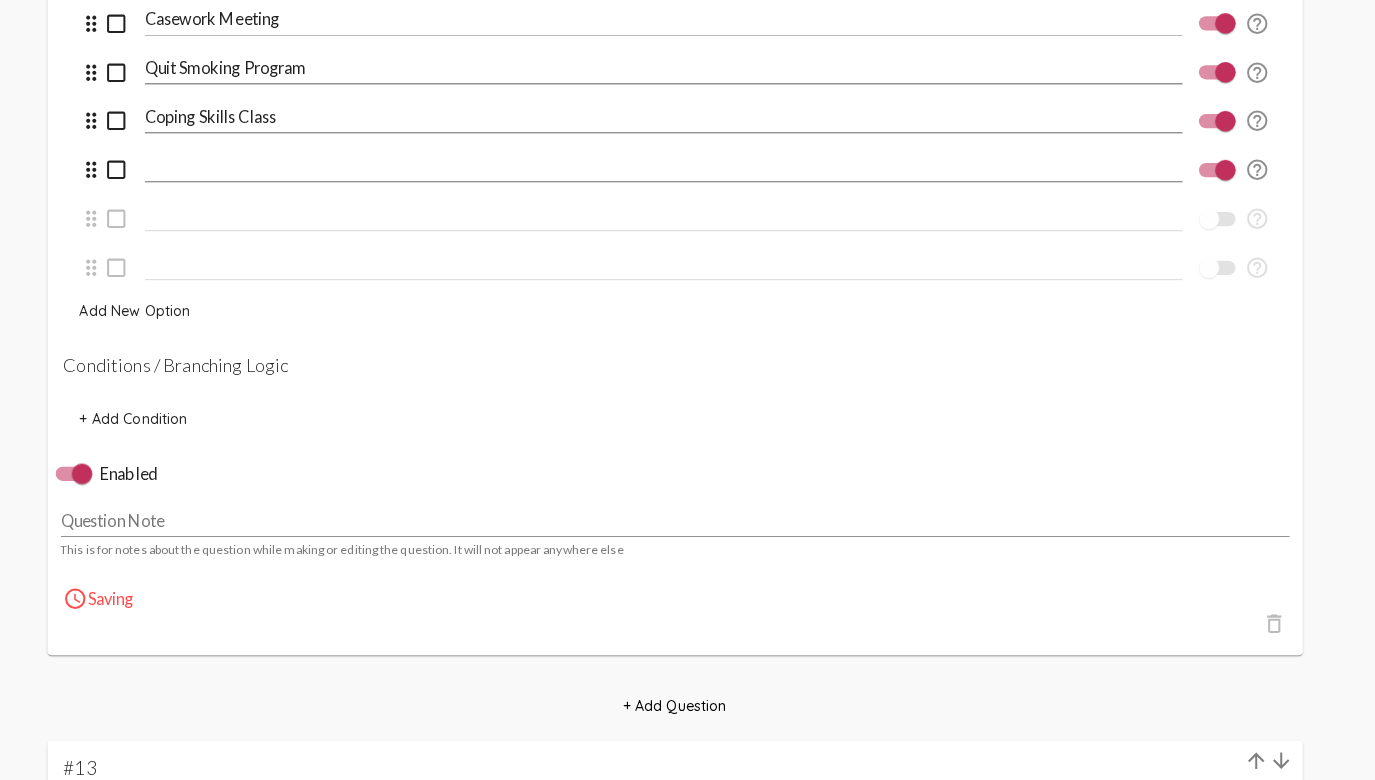 click at bounding box center (1220, 182) 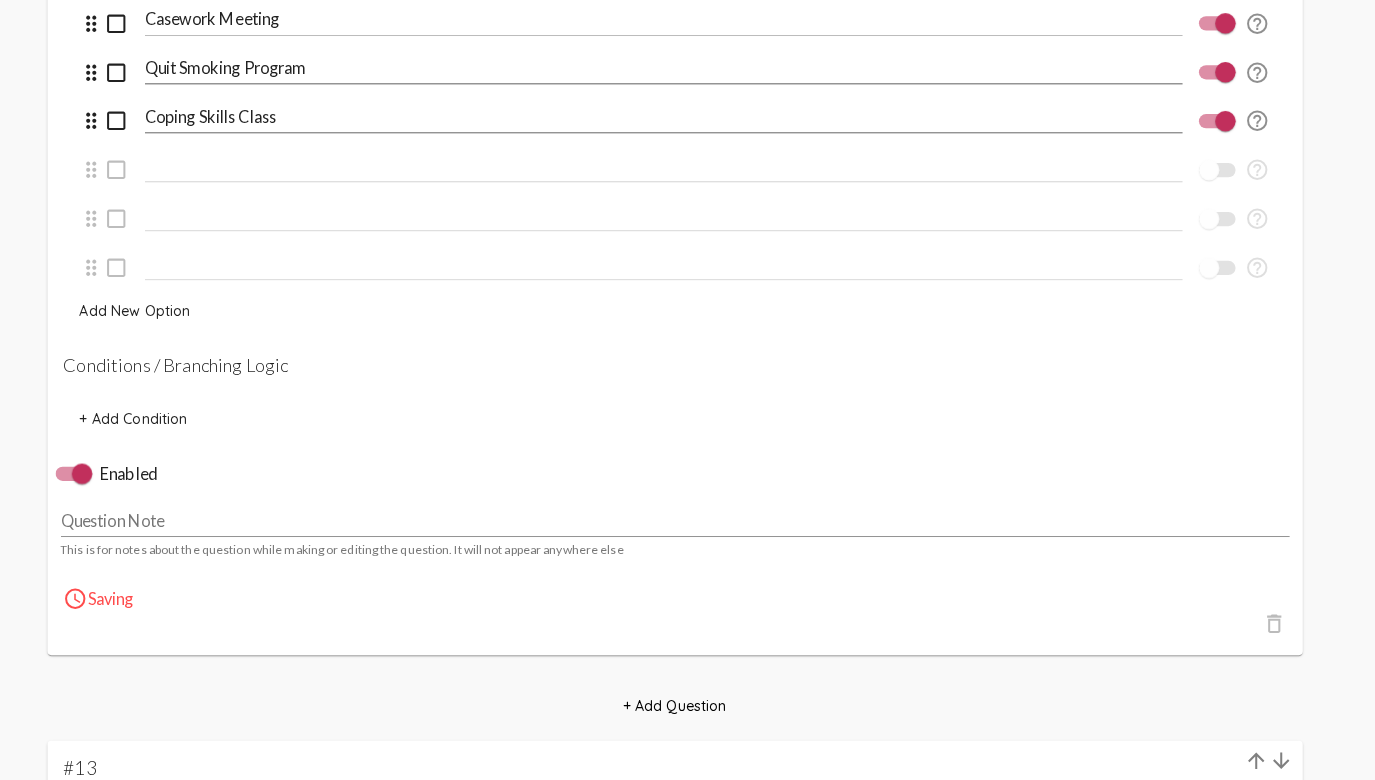 click on "Edit Survey Hub Resource Center Survey Name We value your privacy, your identity will remain anonymous. Disclaimer Survey Note This is for notes about the survey while making or editing the survey. It will not appear anywhere else Survey Questions + Add Question arrow_downward #1 How was your overall experience? Question Rating Type Description Not Good Low Label Very Good High Label Conditions / Branching Logic flip_to_front  Add Question delete_outline  Condition:   If response is:   One star   Two stars or below   Three stars or below   Four stars or below   One star or above   Two stars or above   Three stars or above   Four stars or above   Five stars   Then add question:   How was your overall experience?   😢 We're Sorry! Tell us more about your below average experience:    How satisfied are you with the services offered here?    How safe did you feel?   How clean was the facility?   How respectful were the staff?   Have you participated in our Afternoon Programming?   What is your race?   Thank You" 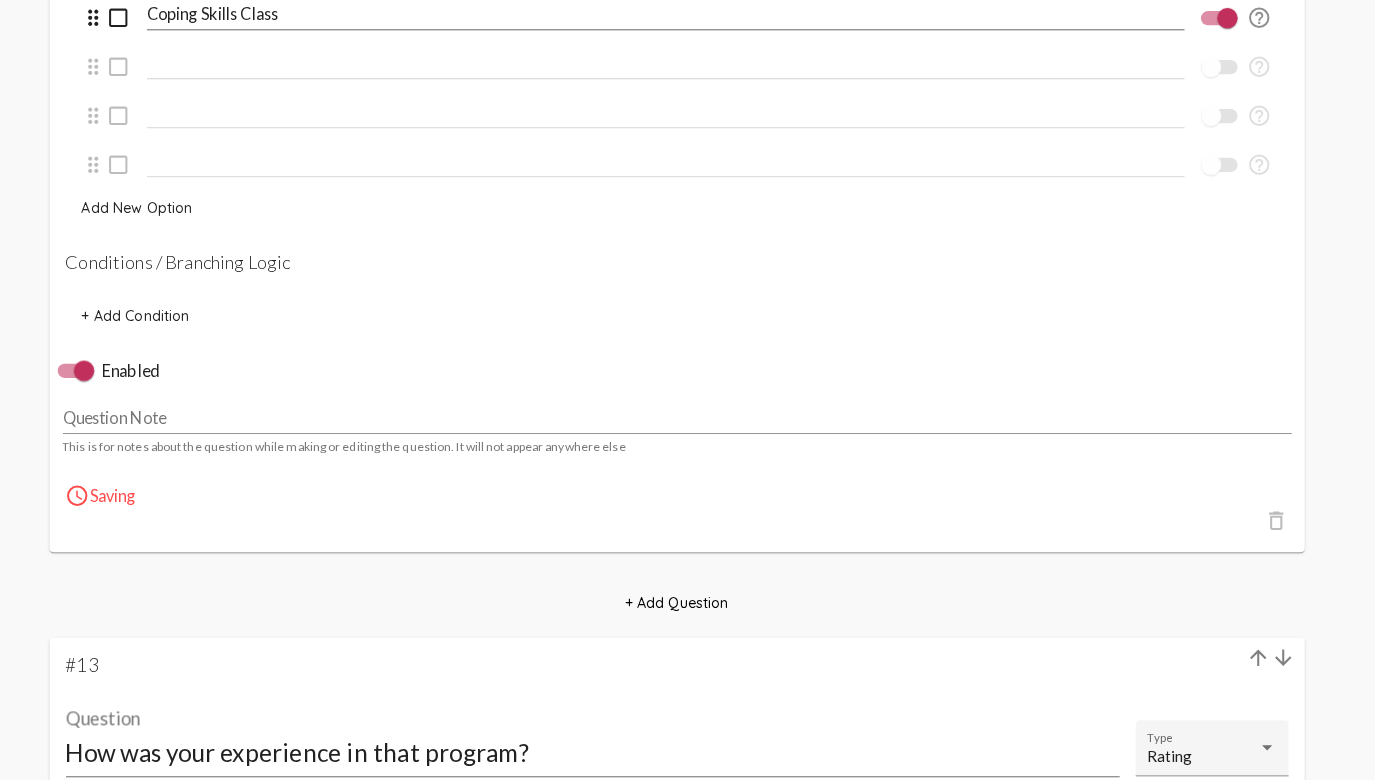 scroll, scrollTop: 10063, scrollLeft: 0, axis: vertical 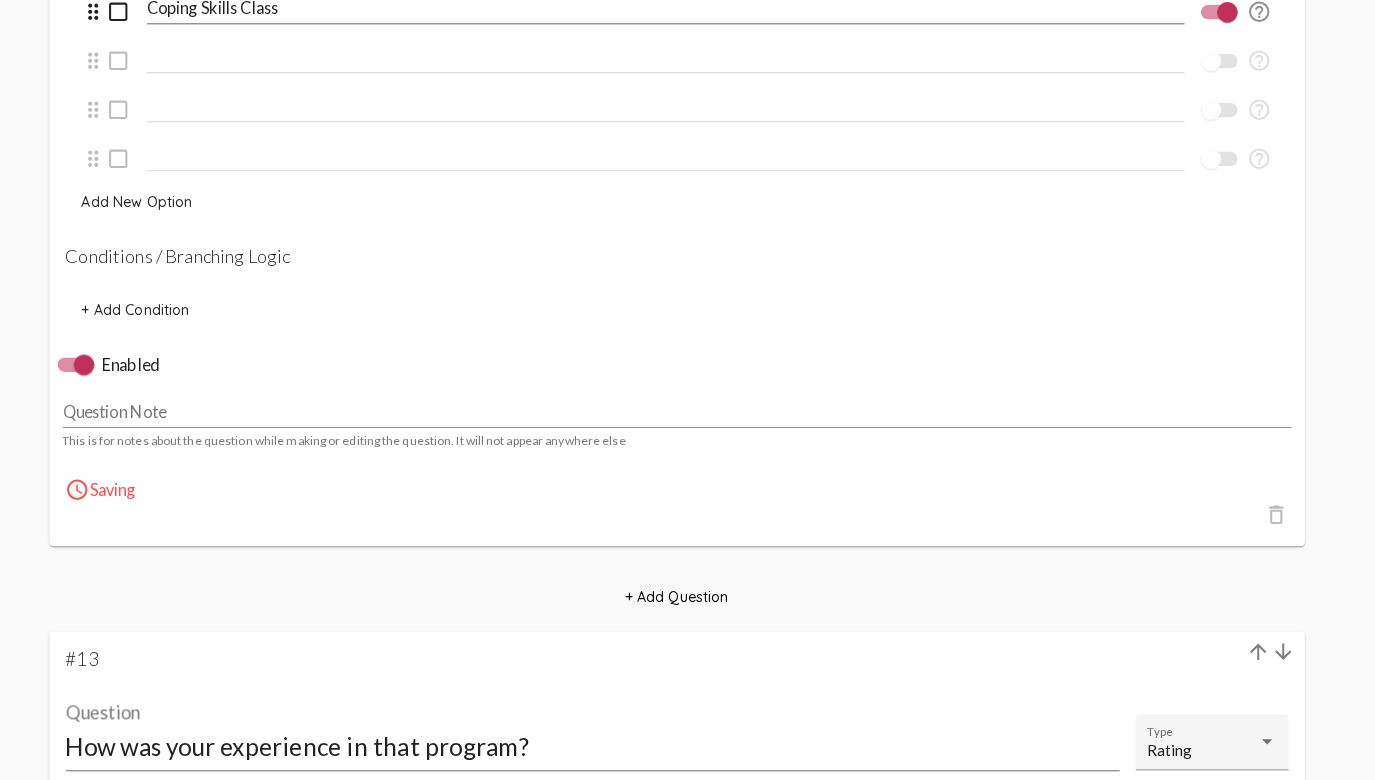 click on "delete_outline" 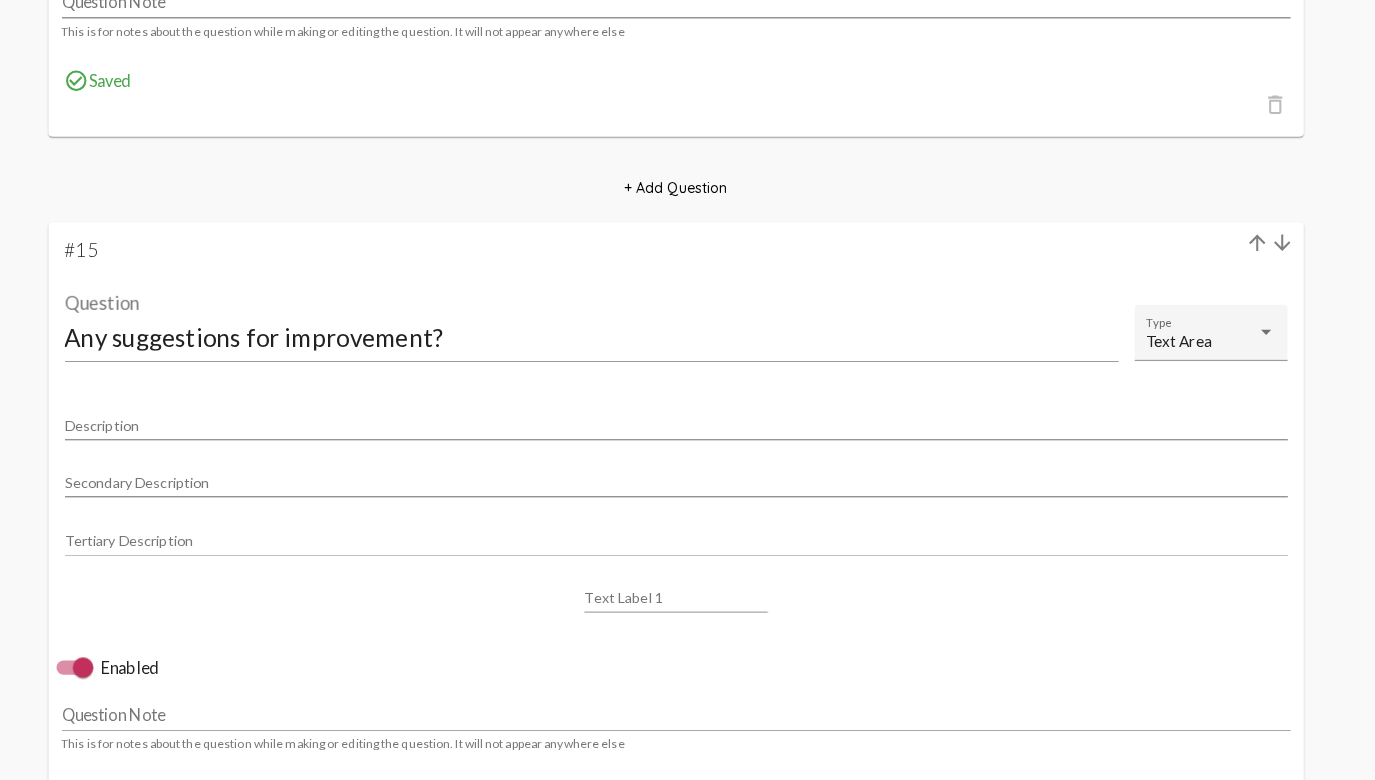 scroll, scrollTop: 11854, scrollLeft: 0, axis: vertical 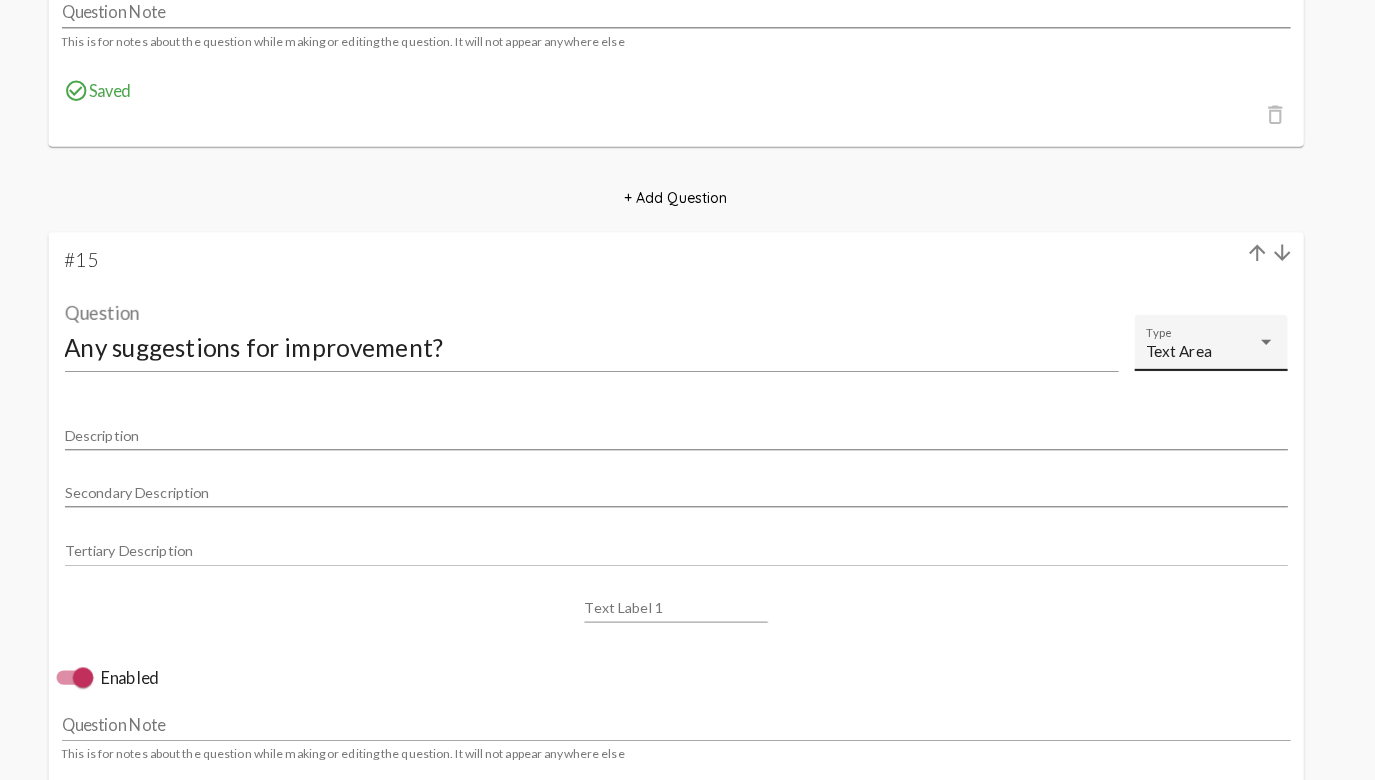 click on "Text Area" at bounding box center (1204, 344) 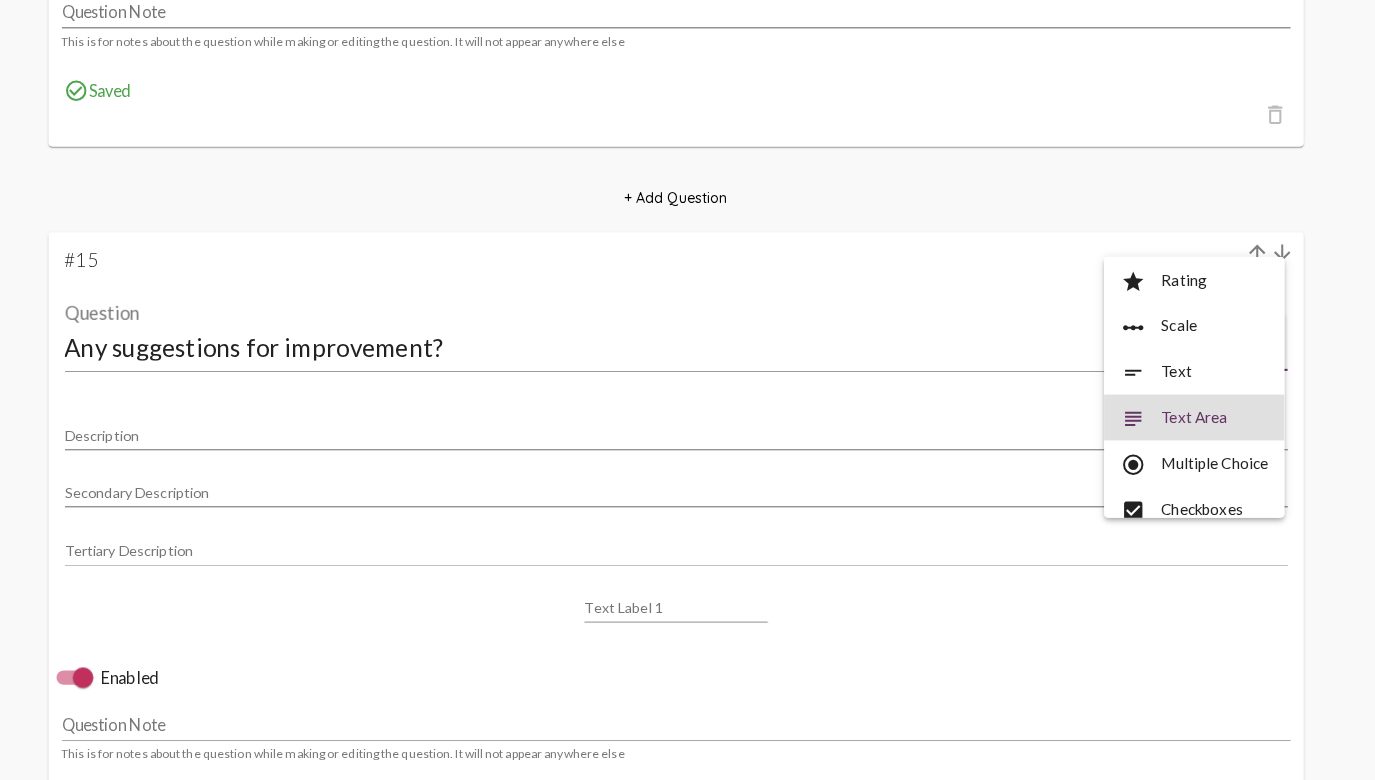 scroll, scrollTop: 29, scrollLeft: 0, axis: vertical 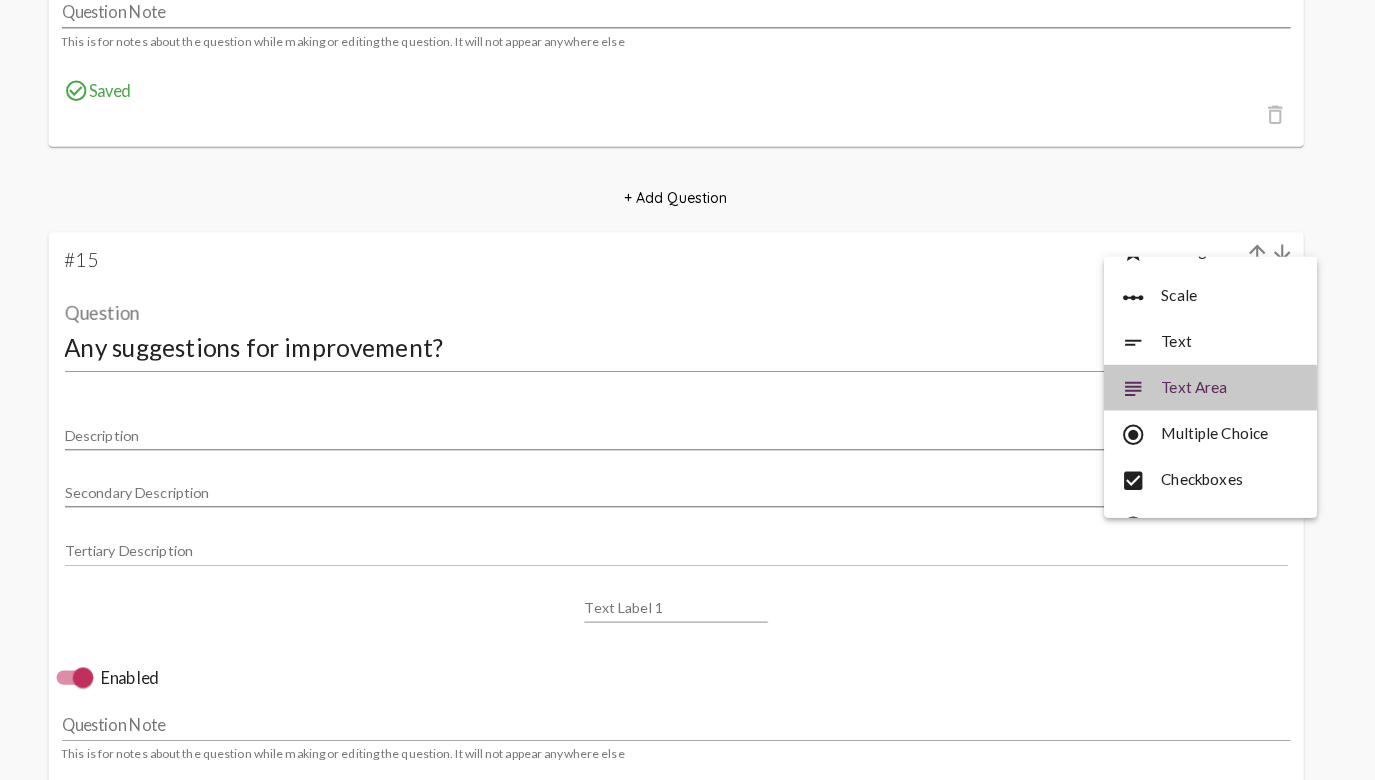 click on "subject Text Area" at bounding box center (1212, 380) 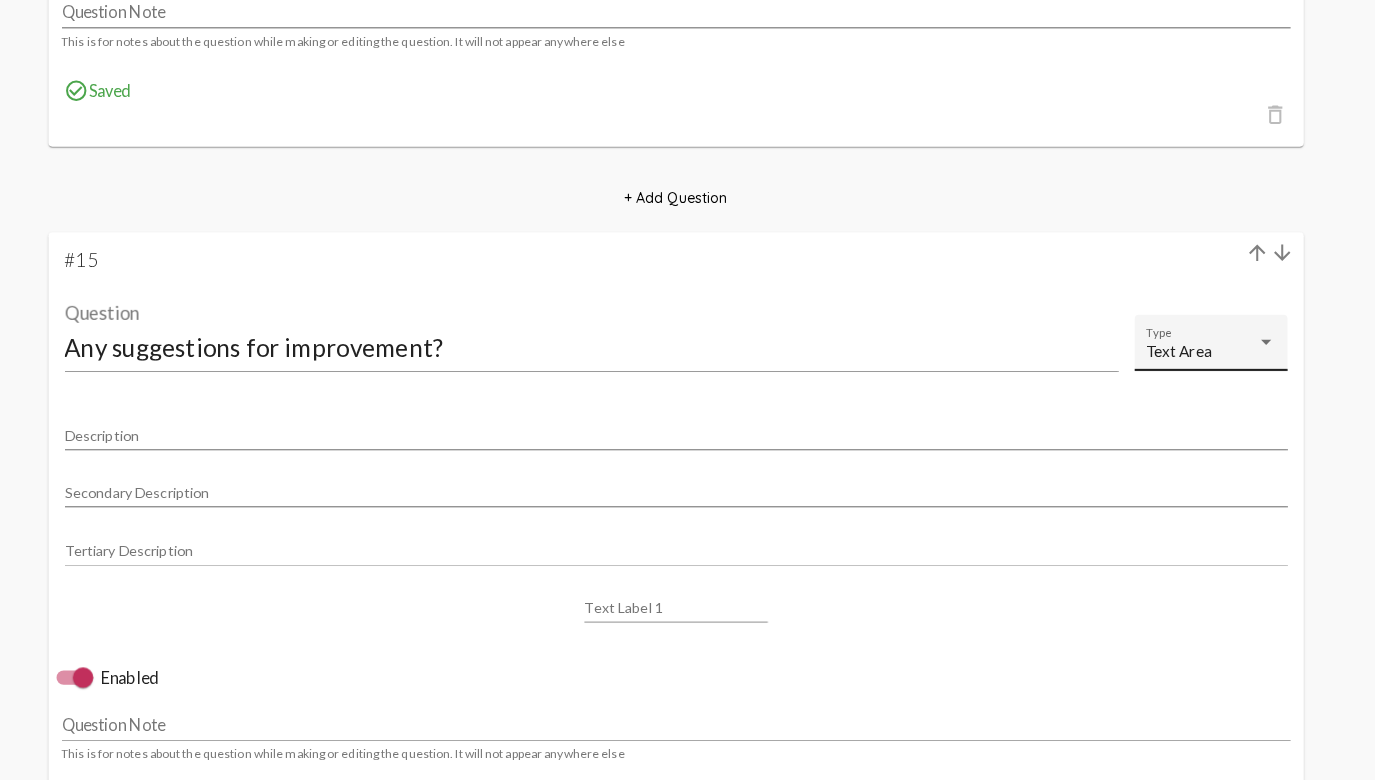click on "Text Area Type" 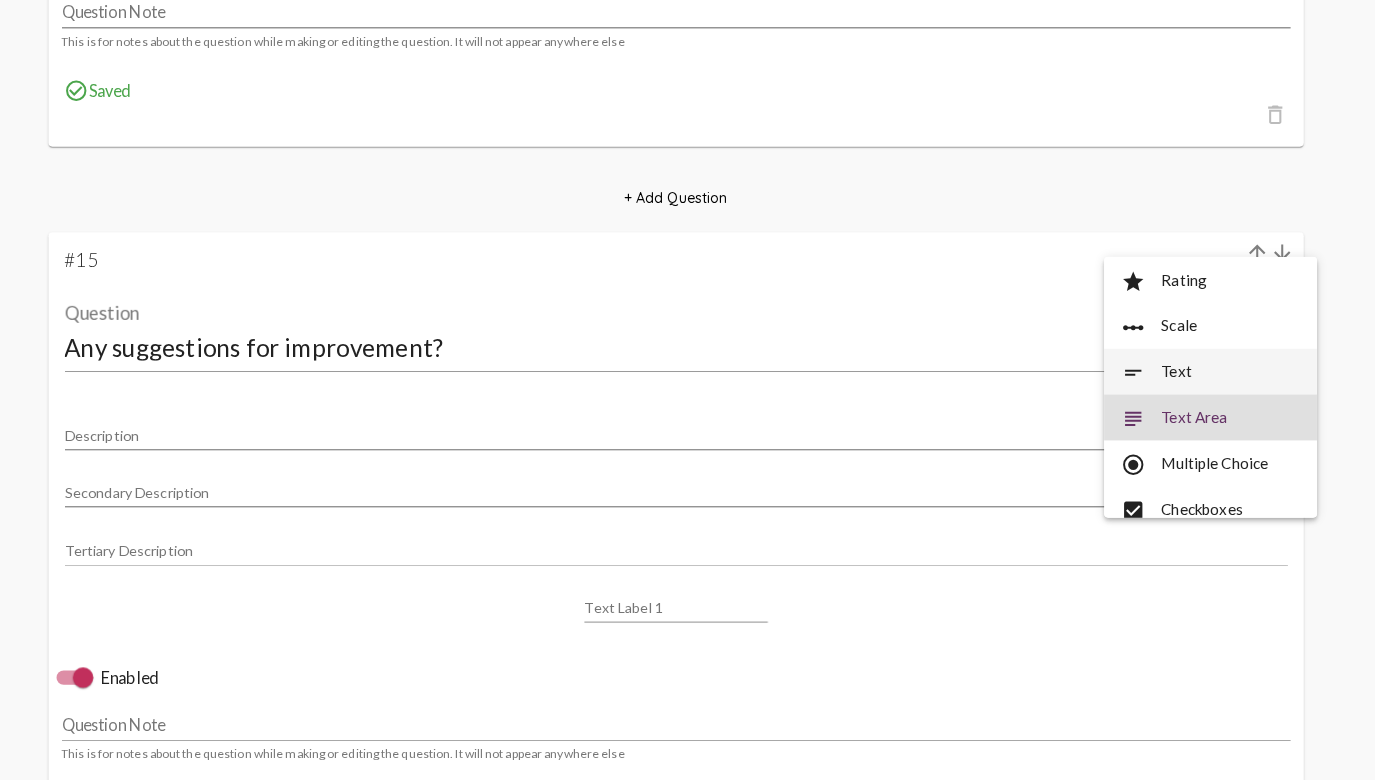 scroll, scrollTop: 29, scrollLeft: 0, axis: vertical 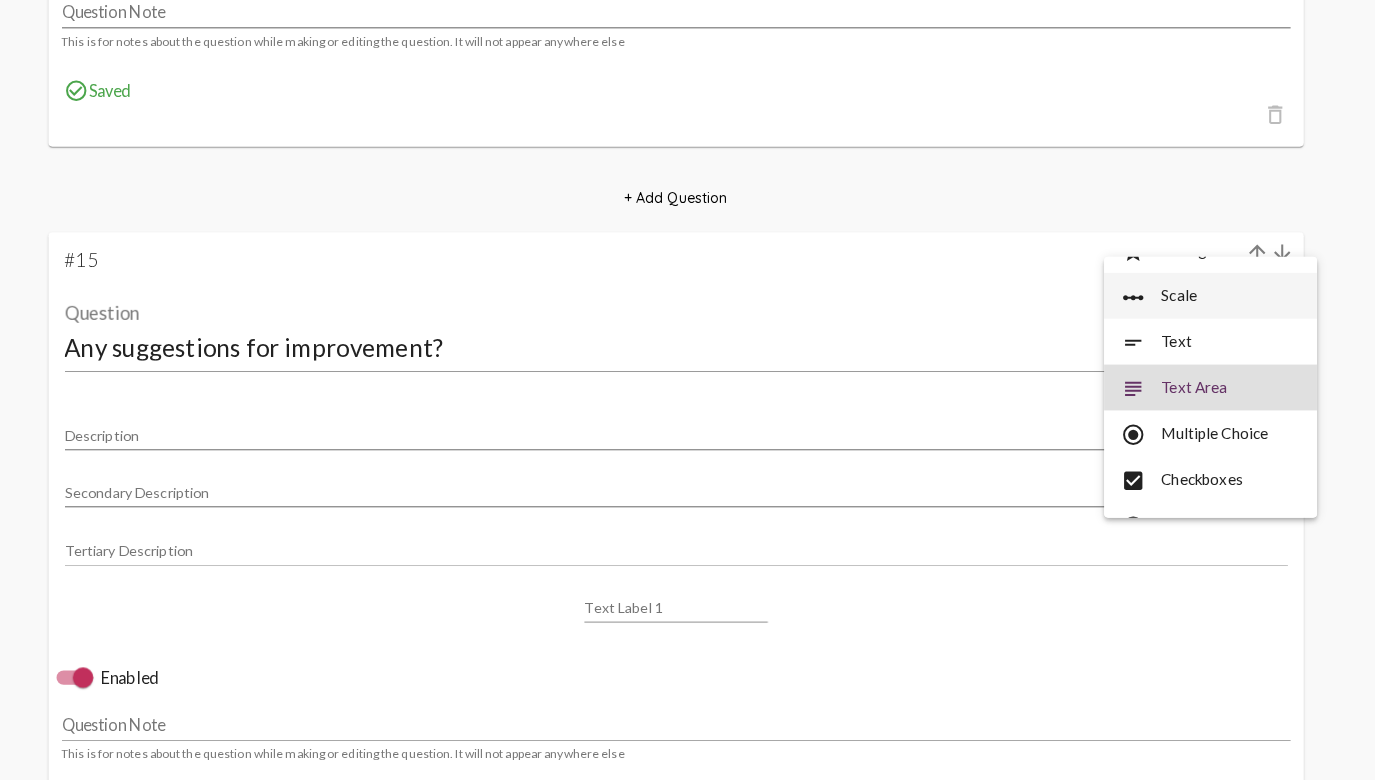 click on "linear_scale Scale" at bounding box center (1212, 290) 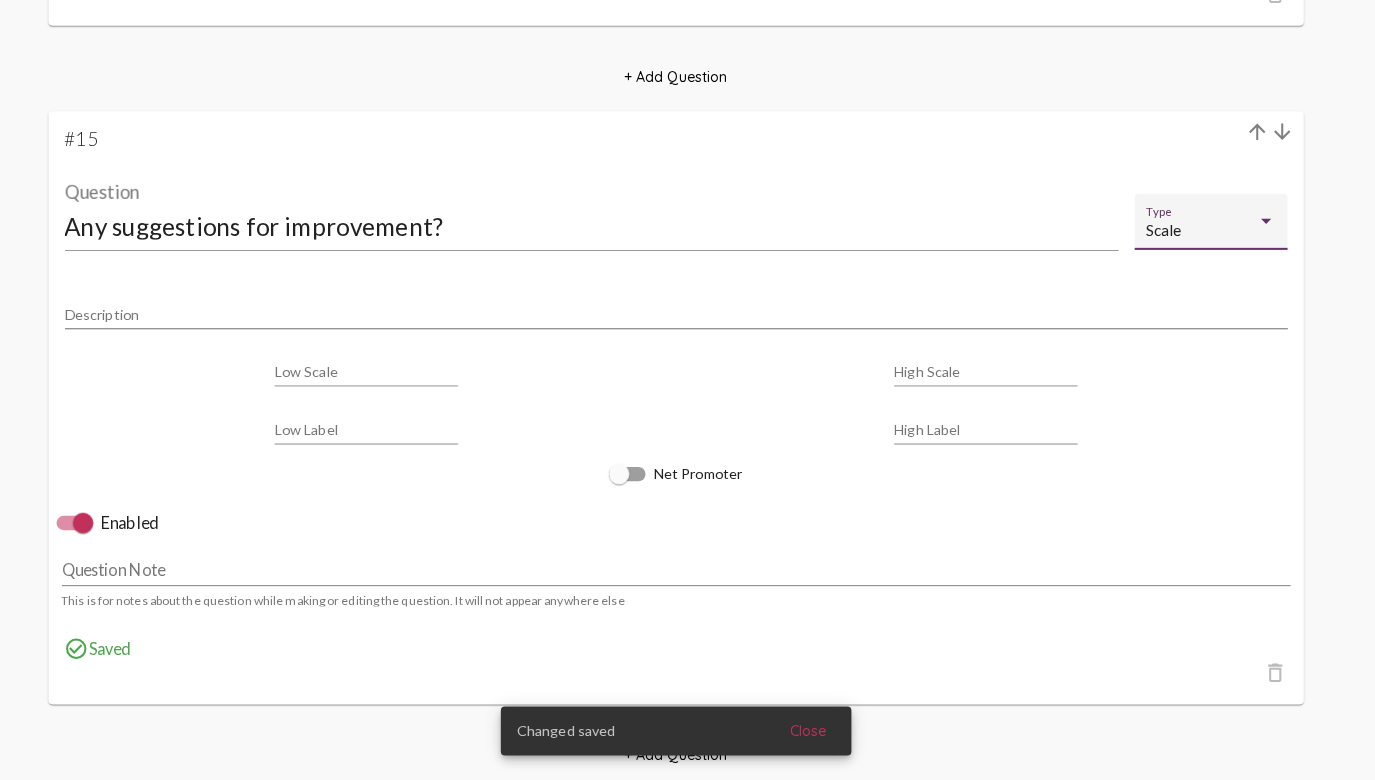 scroll, scrollTop: 11964, scrollLeft: 0, axis: vertical 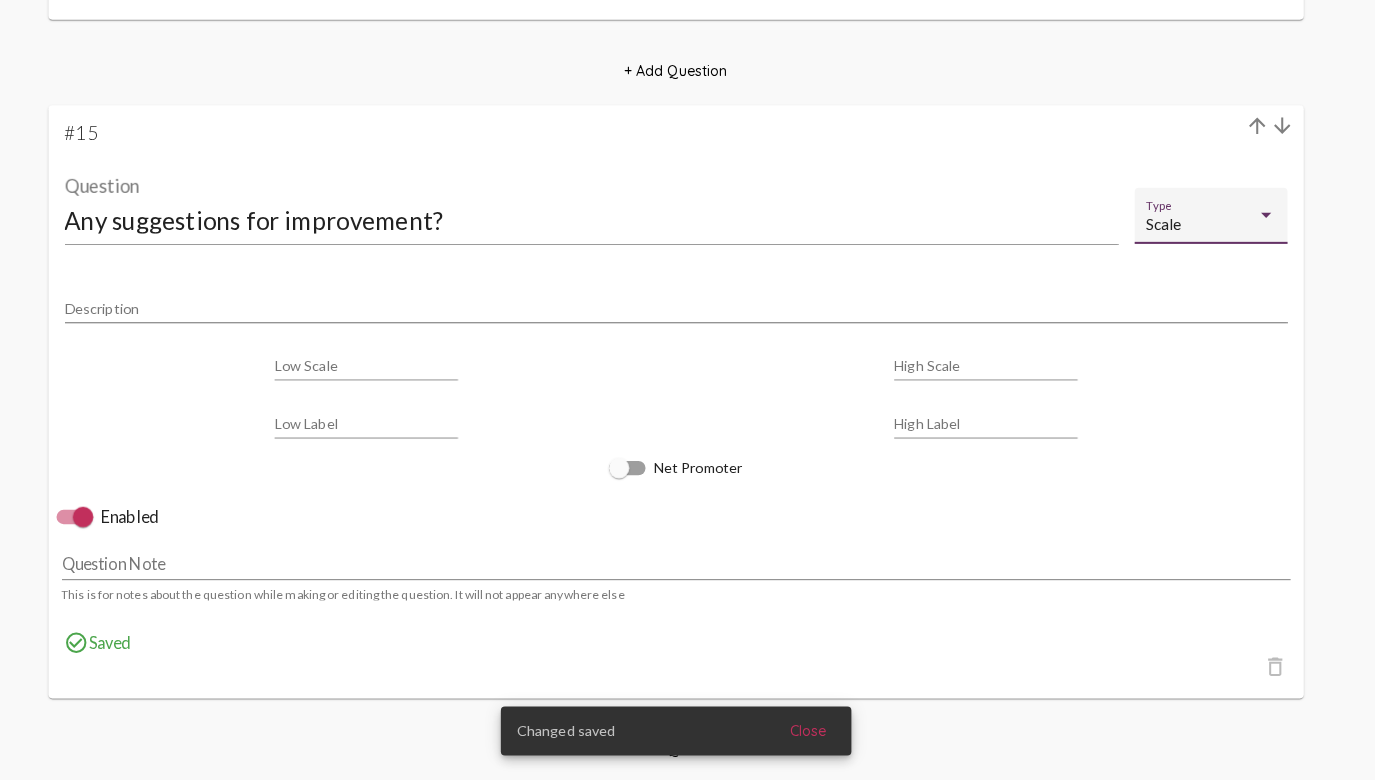 click on "Scale" at bounding box center [1204, 234] 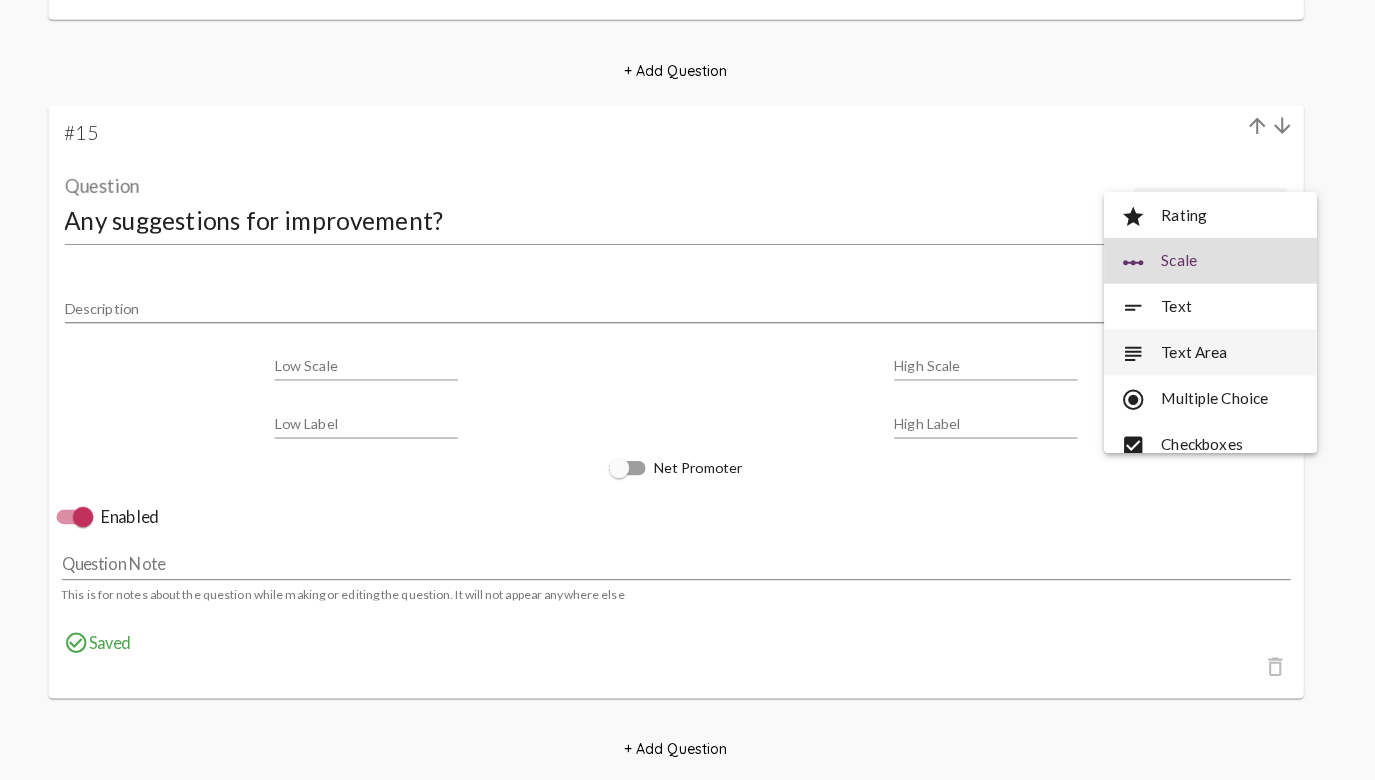click on "subject Text Area" at bounding box center [1212, 360] 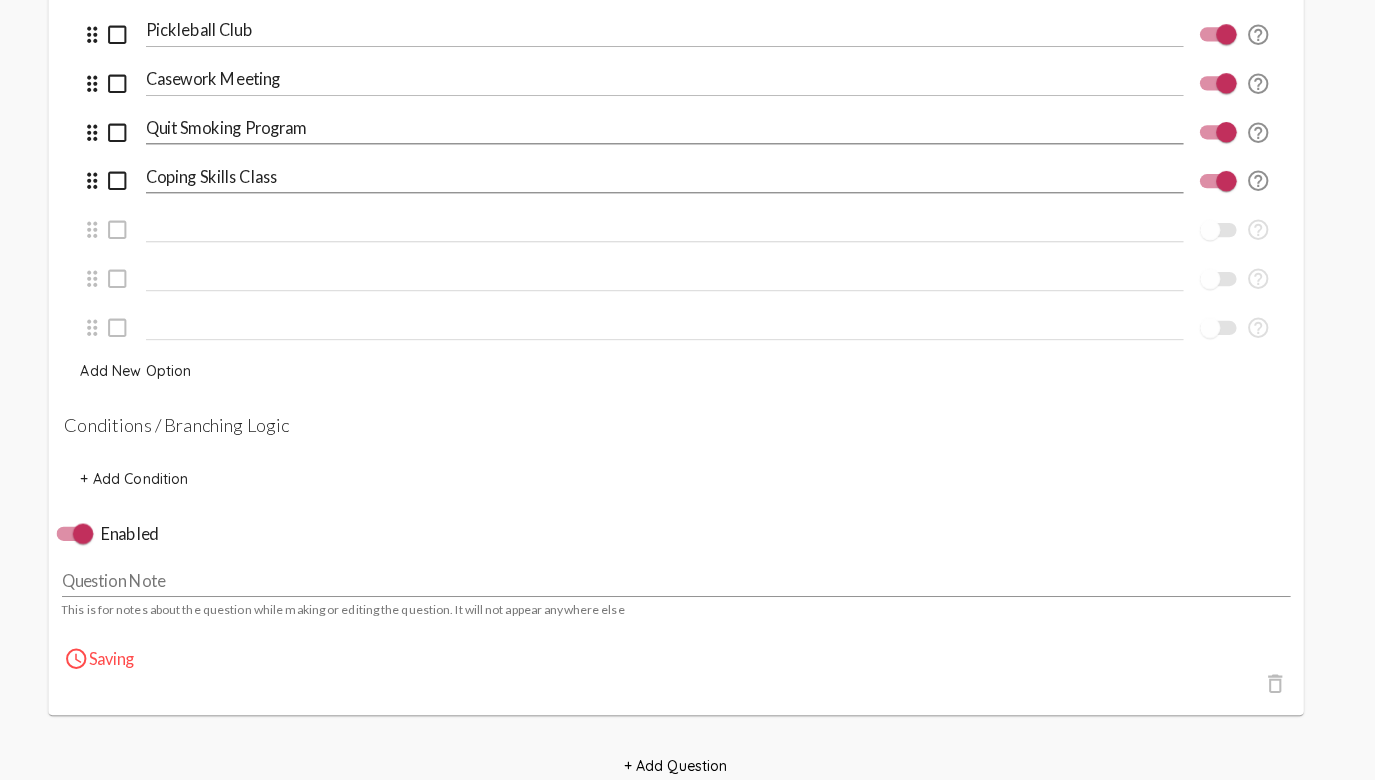 scroll, scrollTop: 9890, scrollLeft: 0, axis: vertical 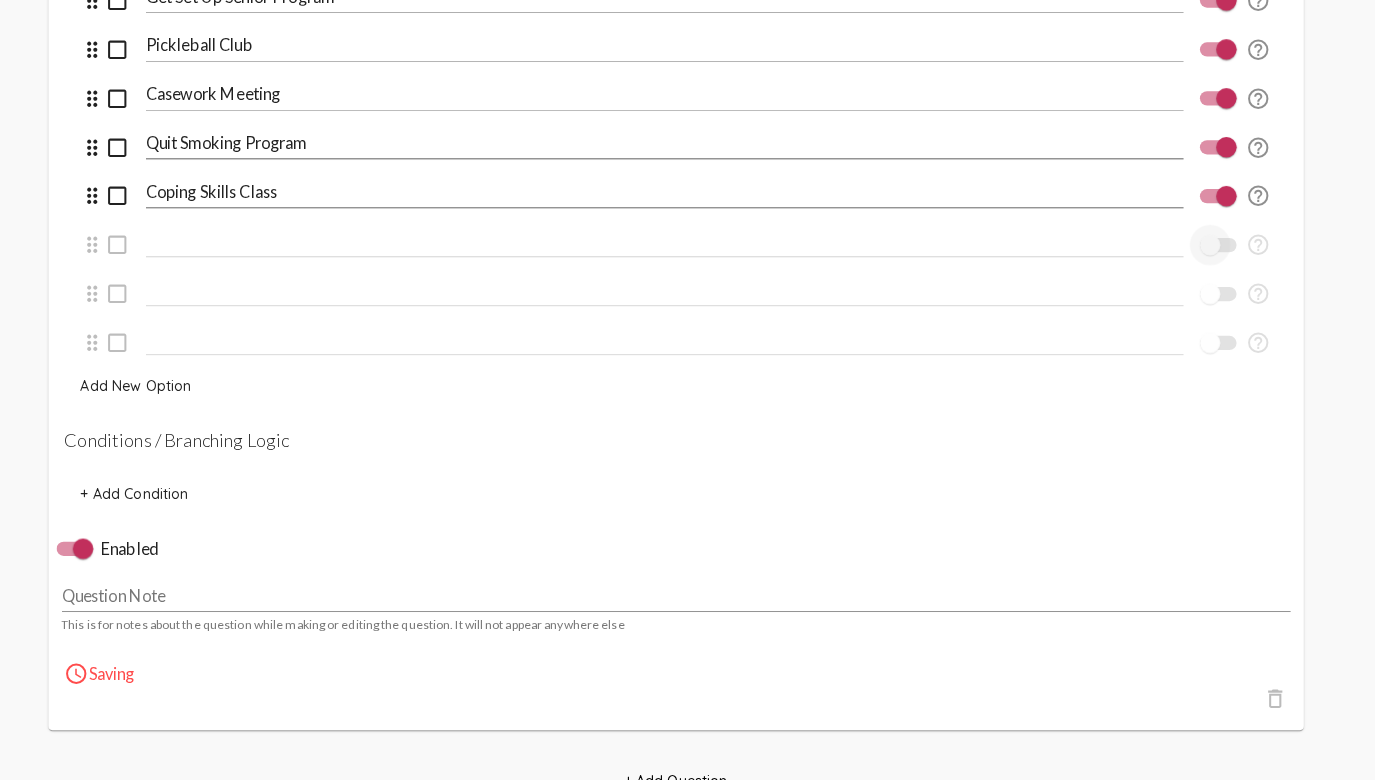 click at bounding box center [1220, 241] 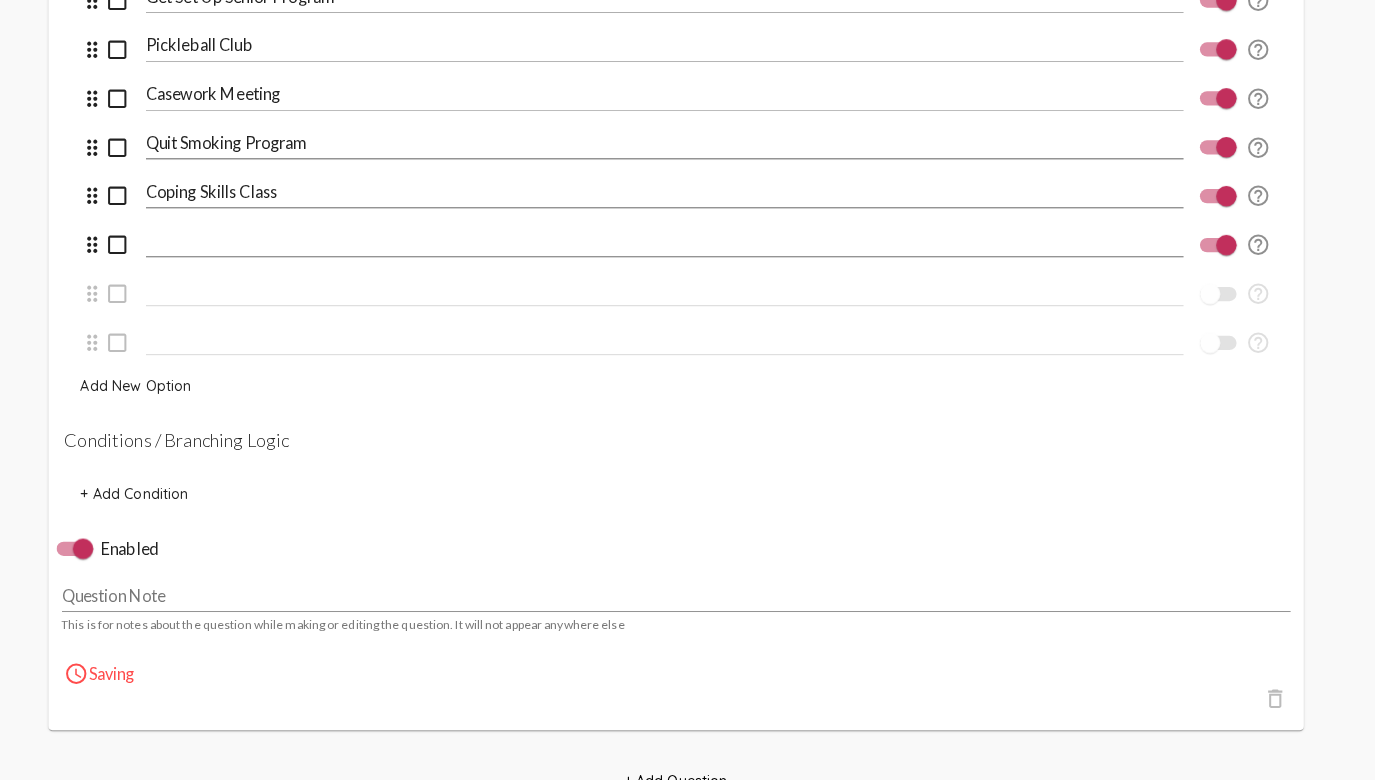 click at bounding box center [1228, 241] 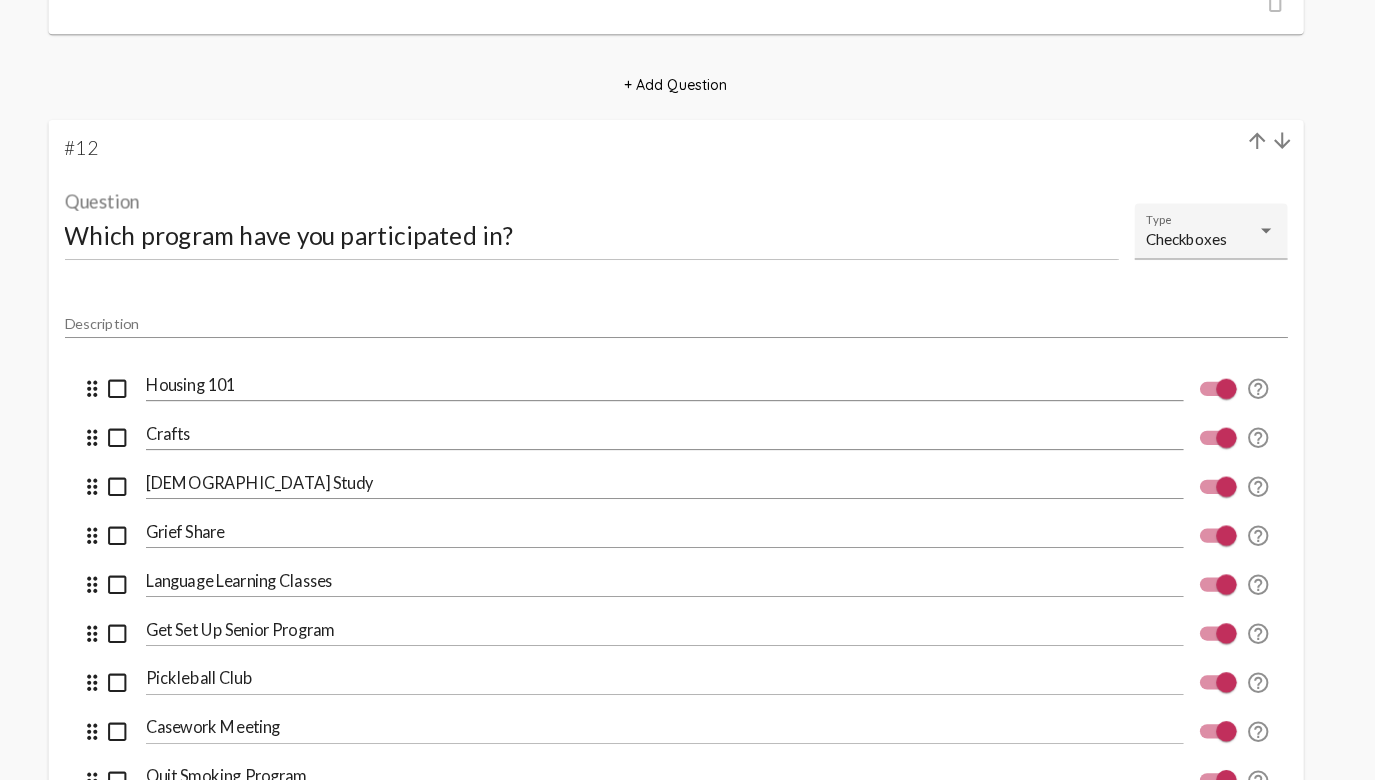 scroll, scrollTop: 9263, scrollLeft: 0, axis: vertical 